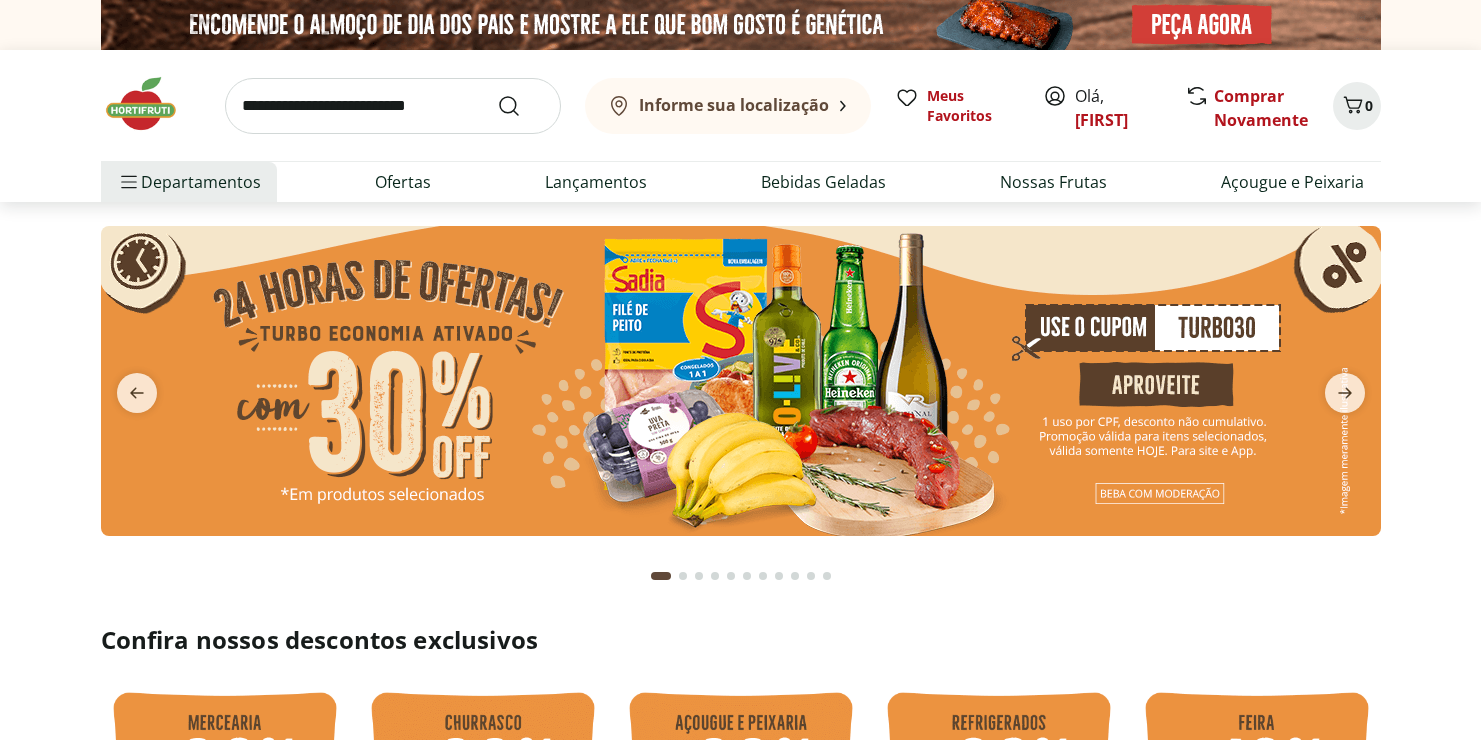 scroll, scrollTop: 0, scrollLeft: 0, axis: both 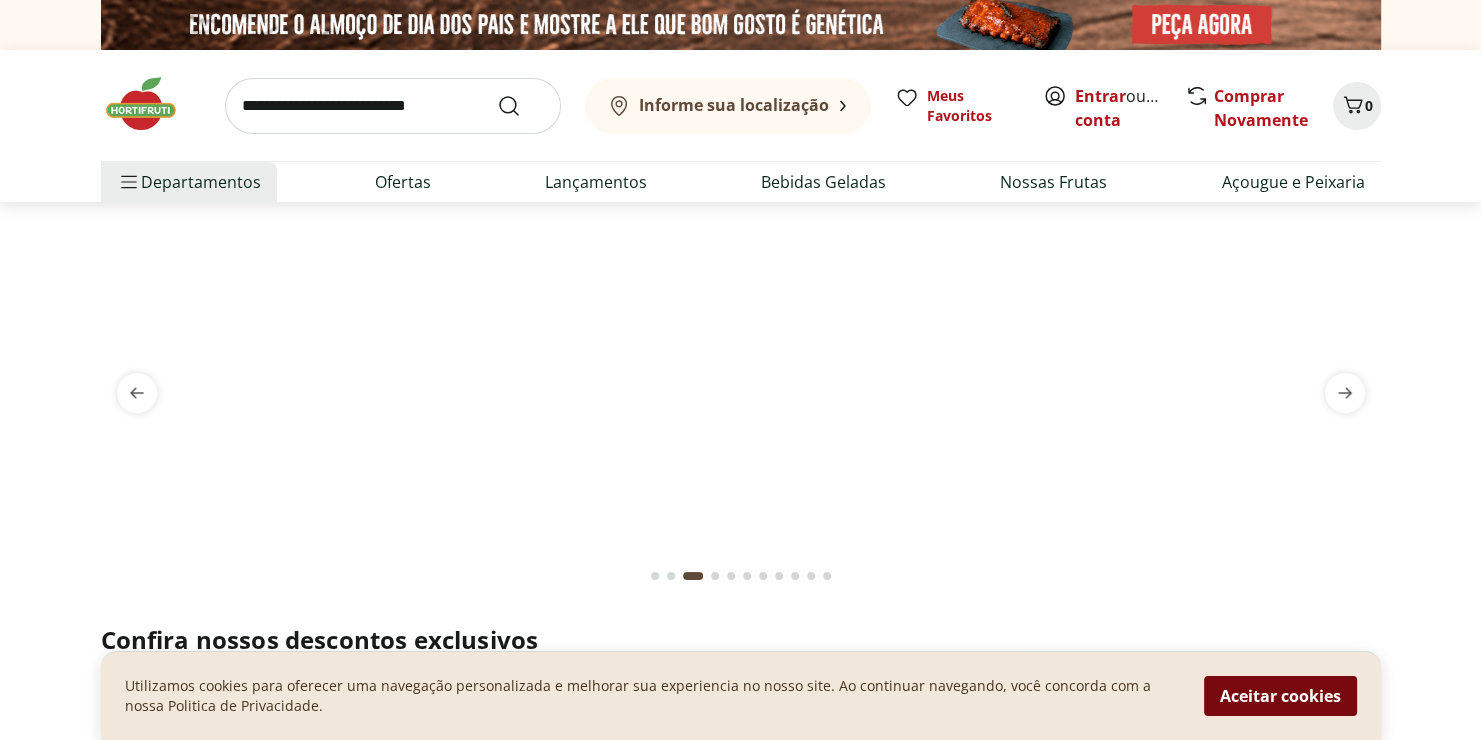 click on "Aceitar cookies" at bounding box center [1280, 696] 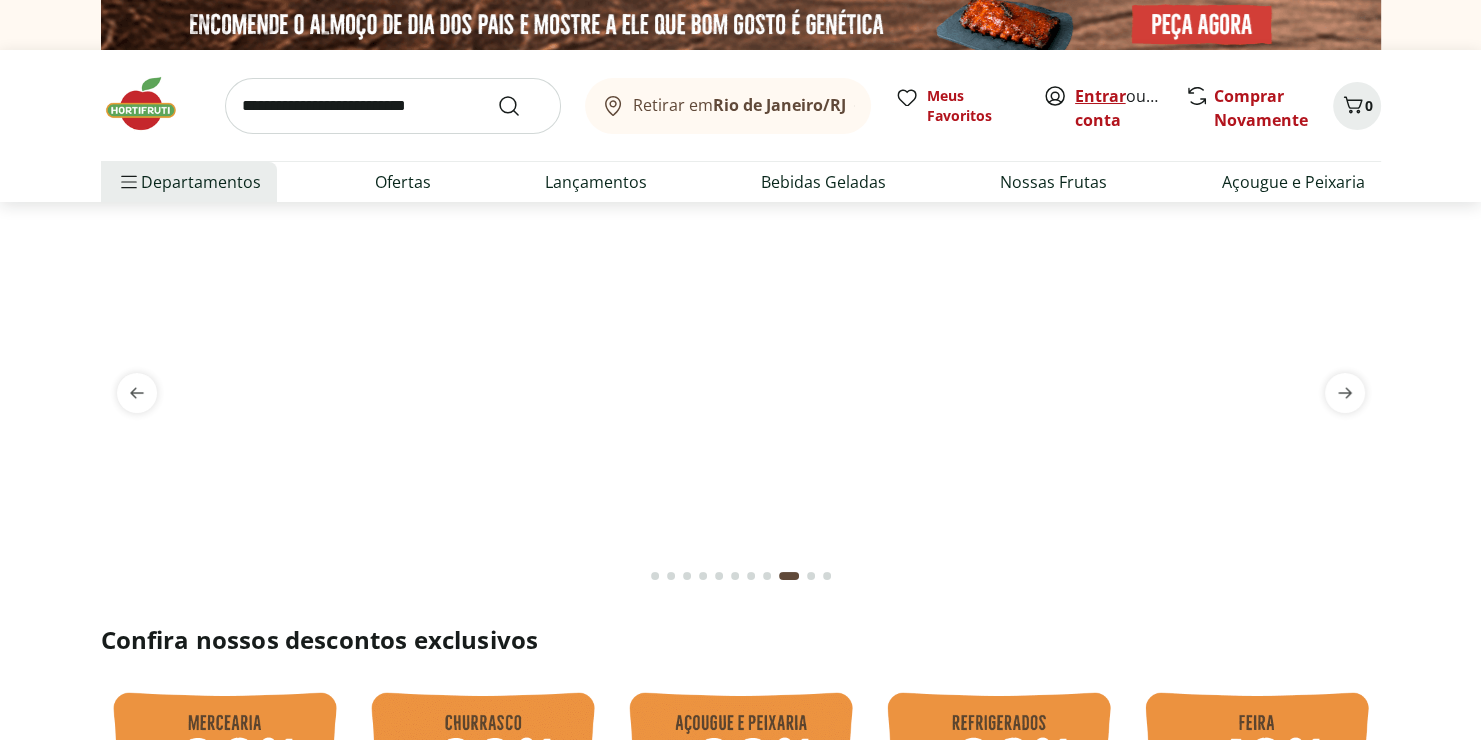click on "Entrar" at bounding box center (1100, 96) 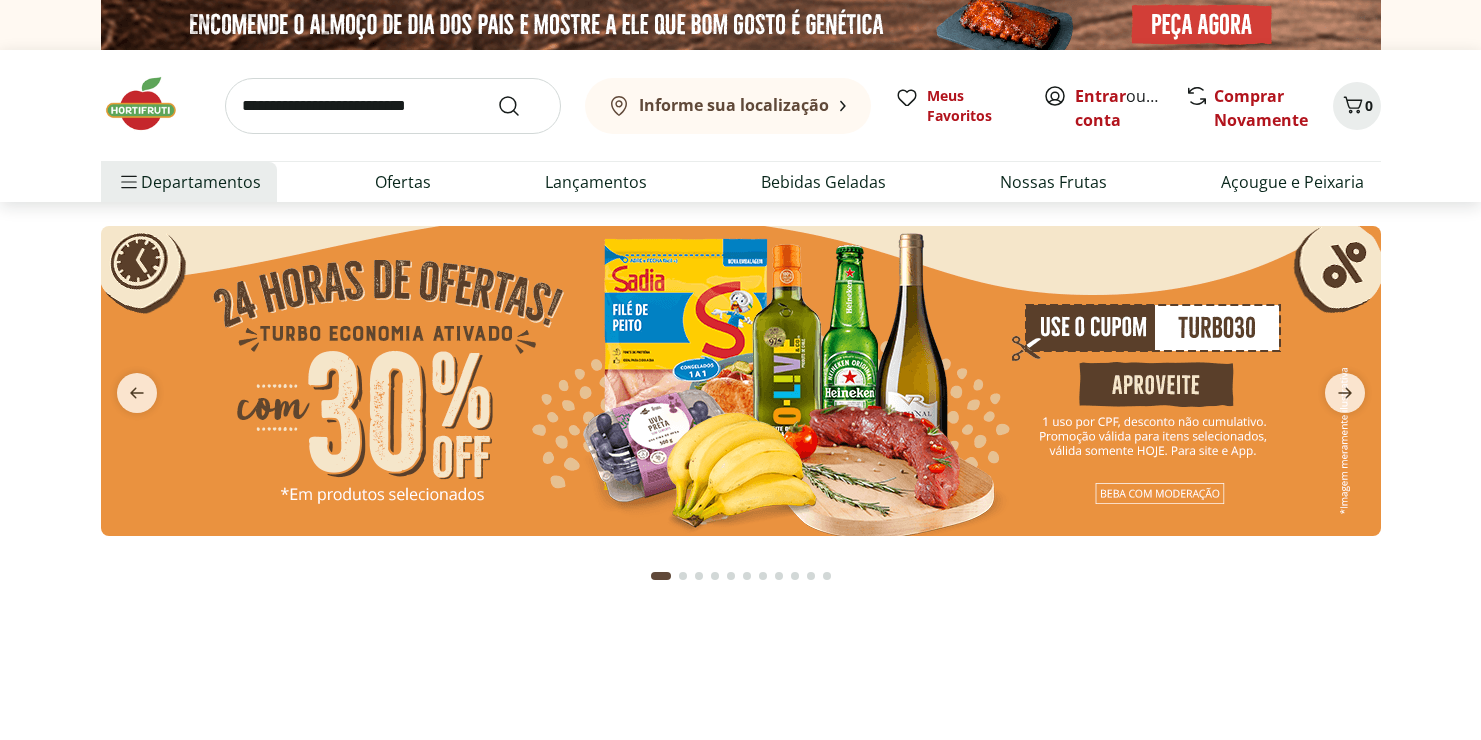 scroll, scrollTop: 0, scrollLeft: 0, axis: both 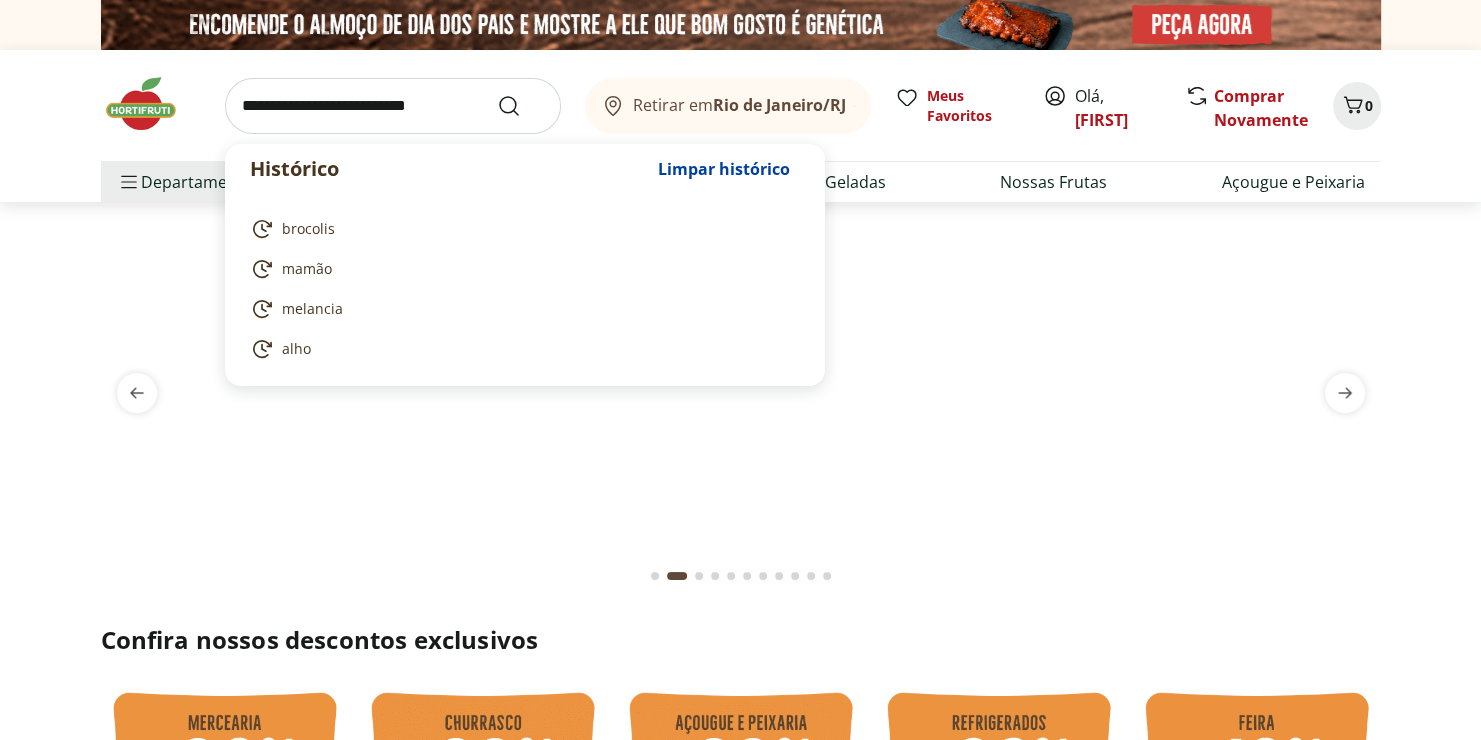 click at bounding box center [393, 106] 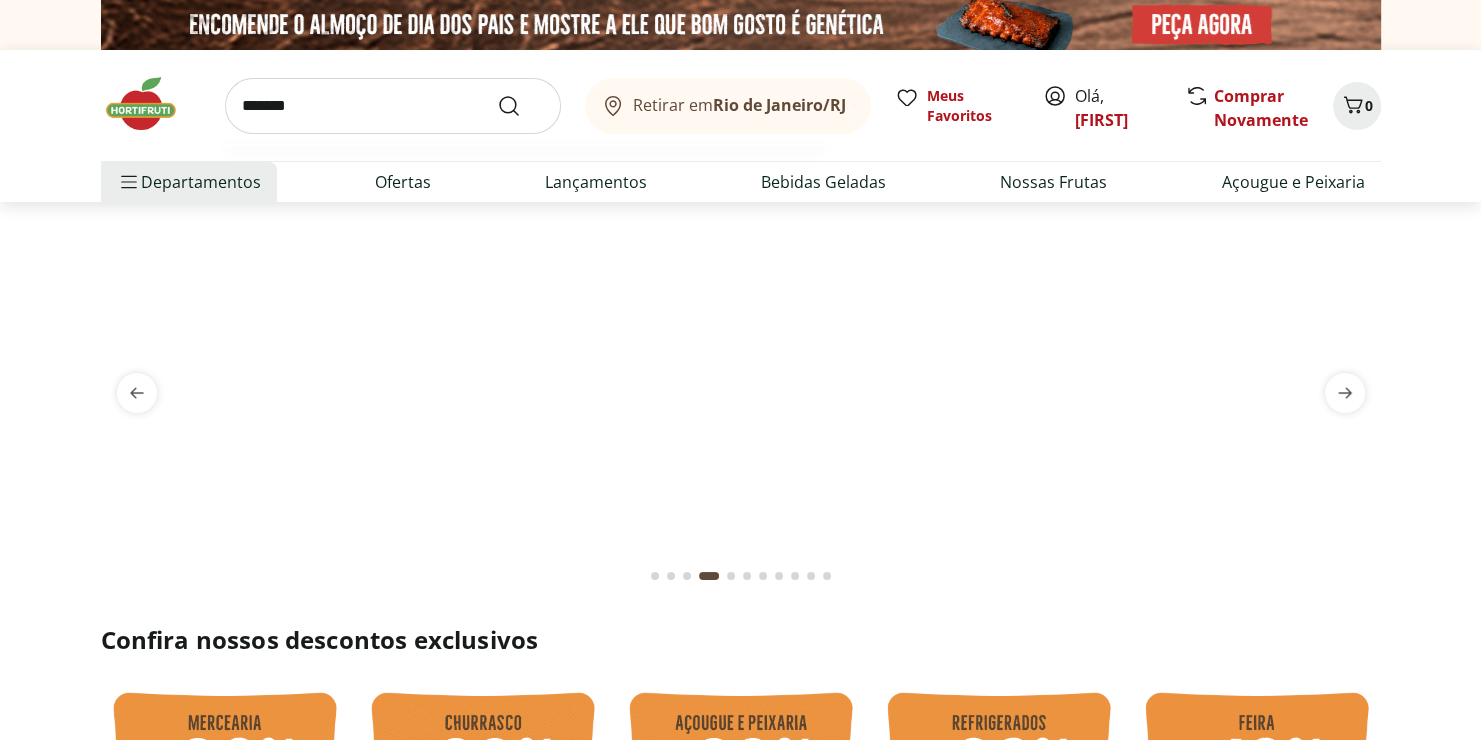 type on "*******" 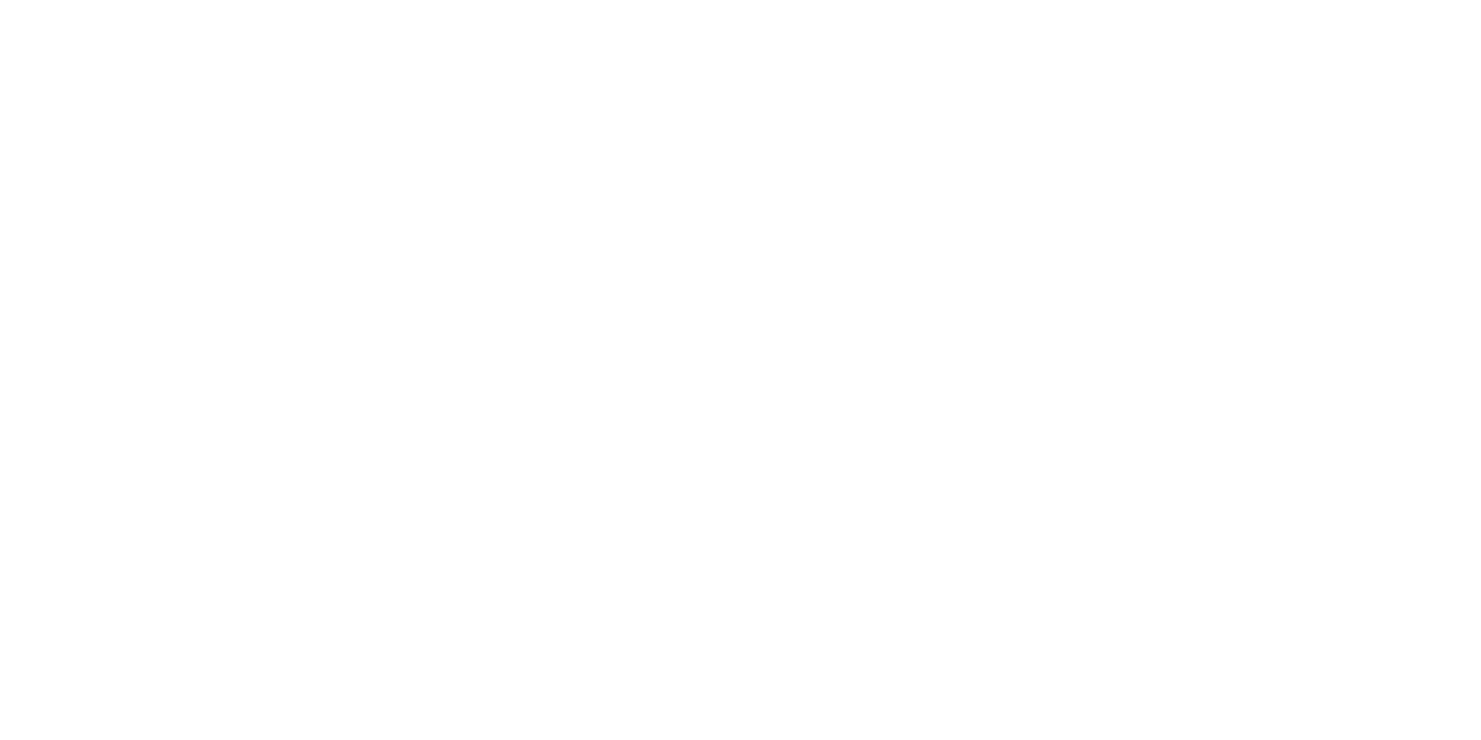 select on "**********" 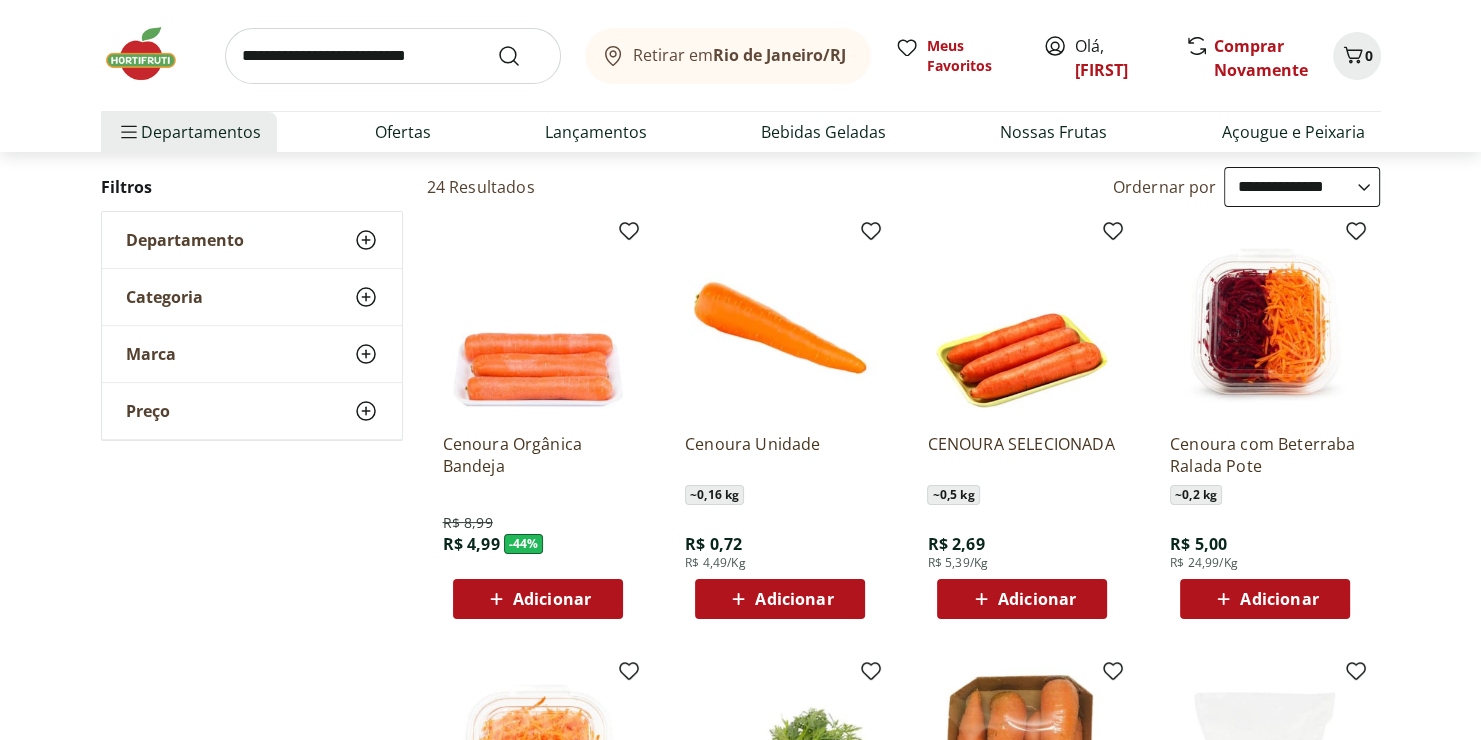 scroll, scrollTop: 201, scrollLeft: 0, axis: vertical 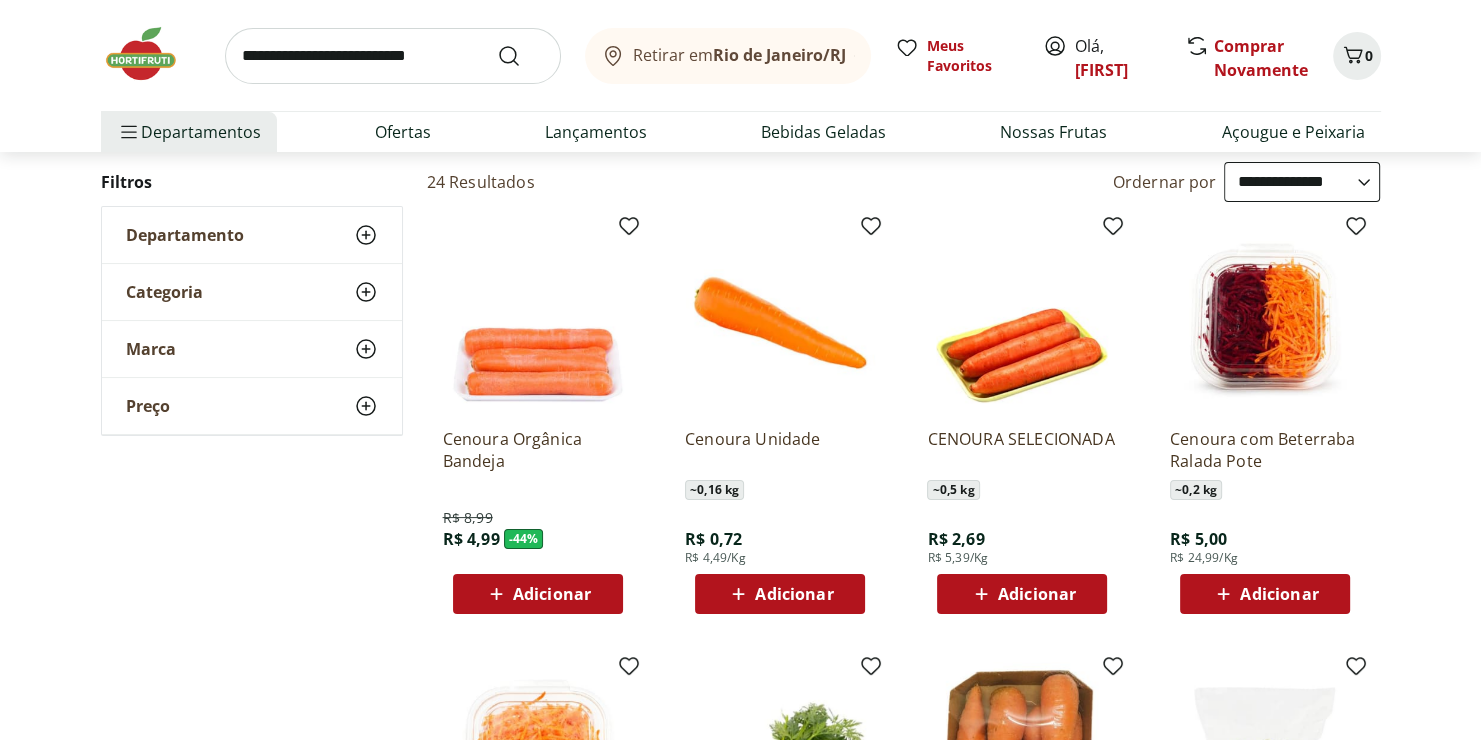 click on "Adicionar" at bounding box center [794, 594] 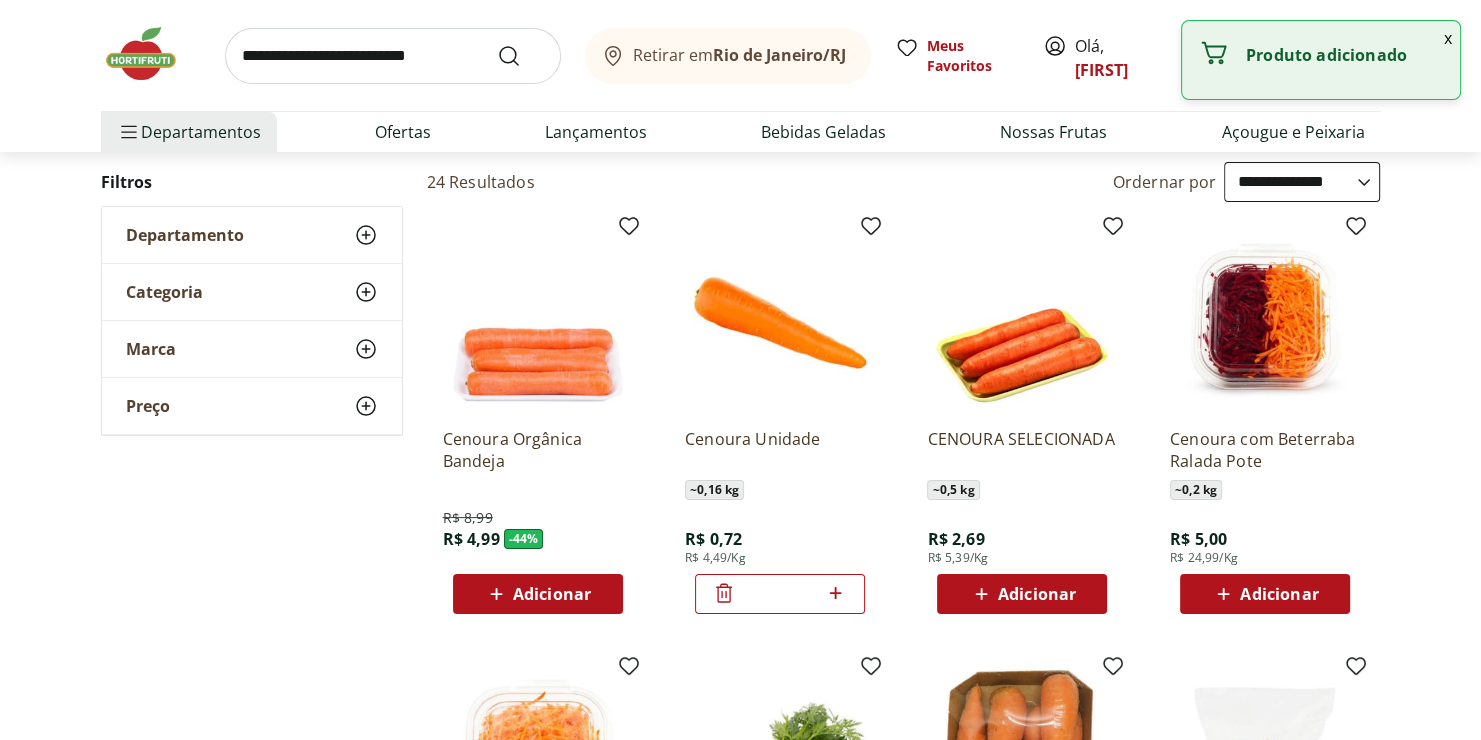 click 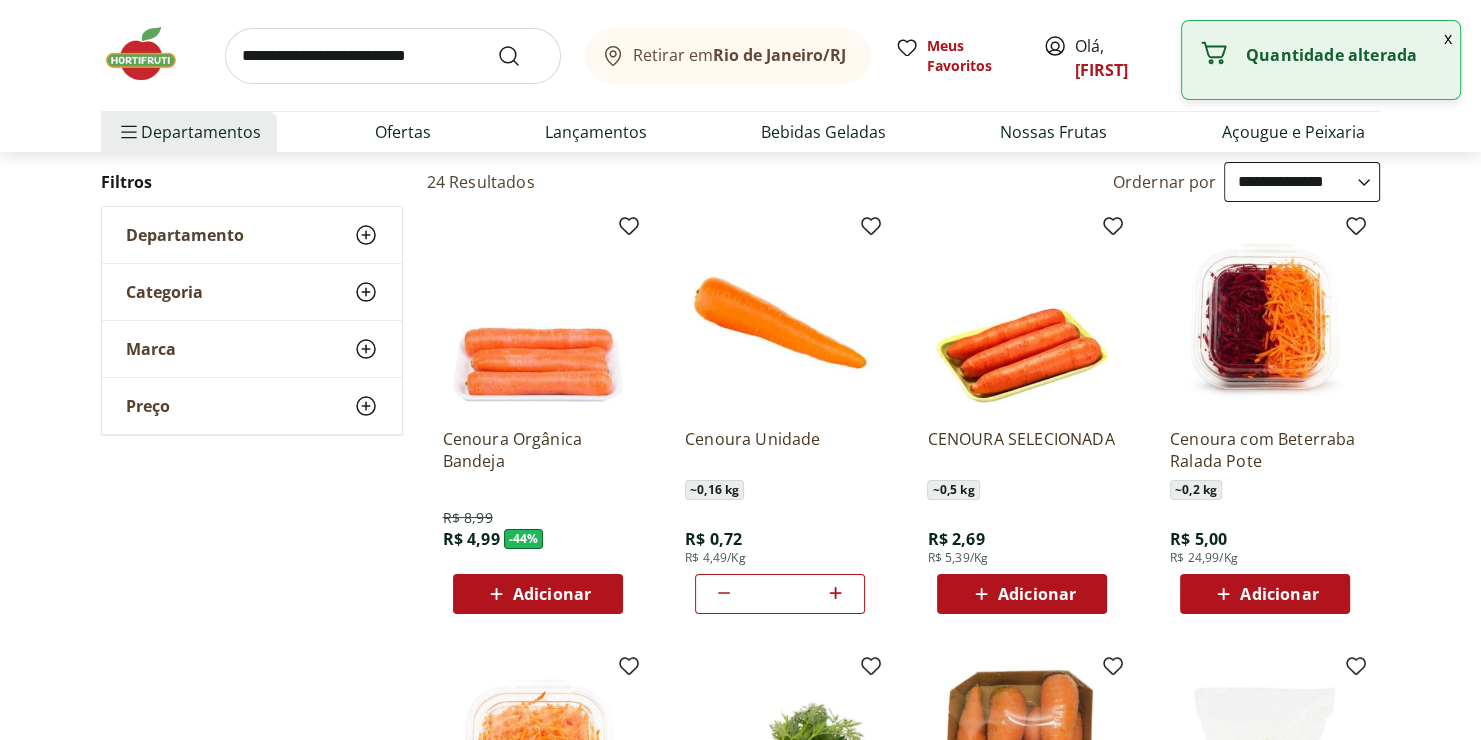 click 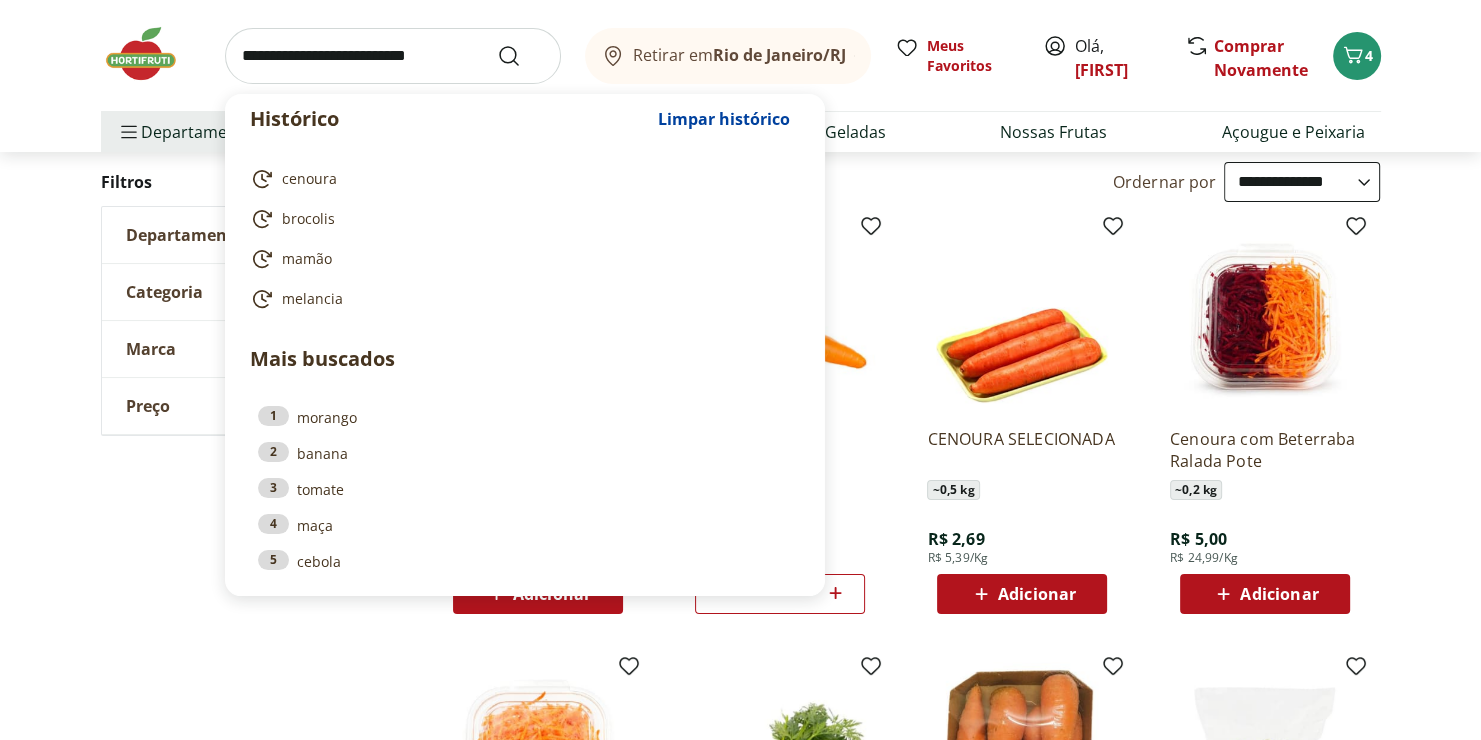 drag, startPoint x: 972, startPoint y: 91, endPoint x: 354, endPoint y: 52, distance: 619.2294 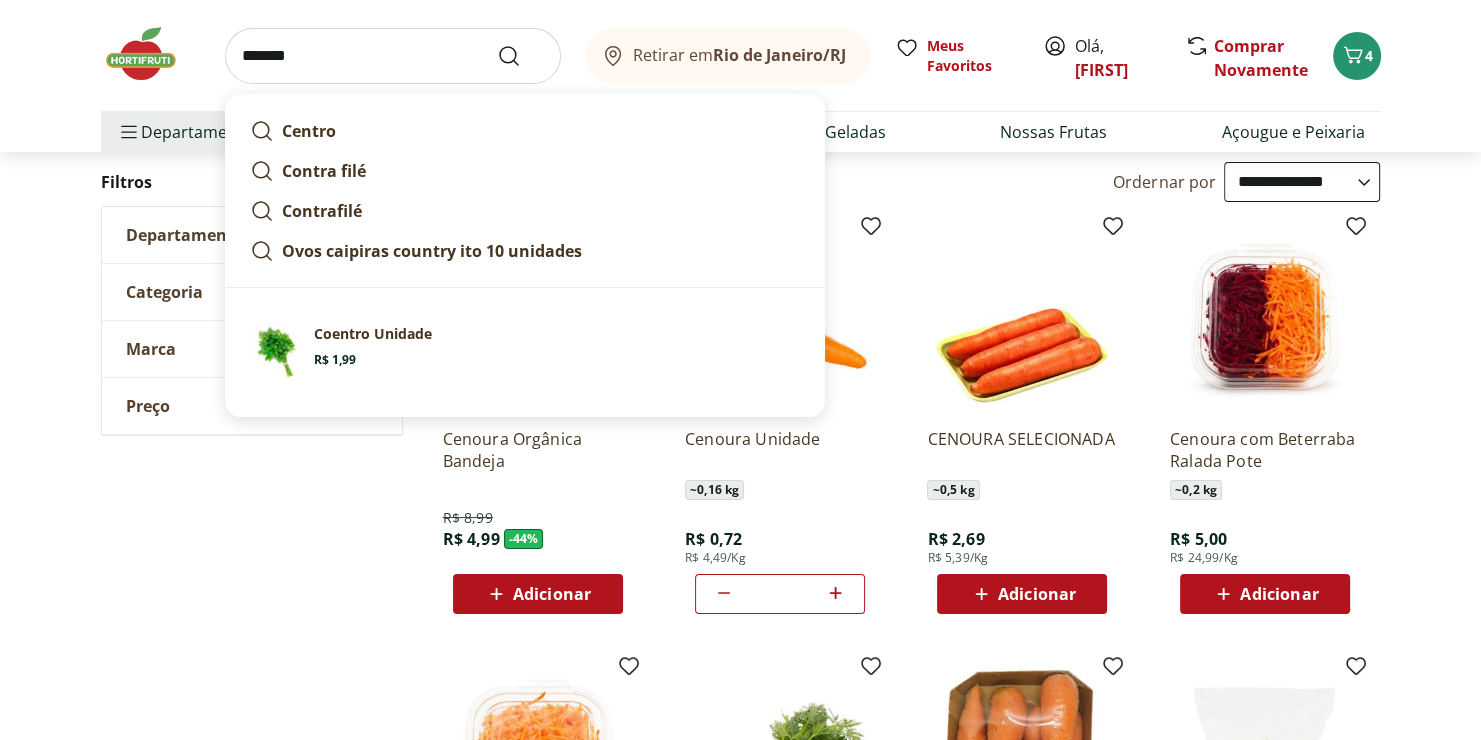 type on "*******" 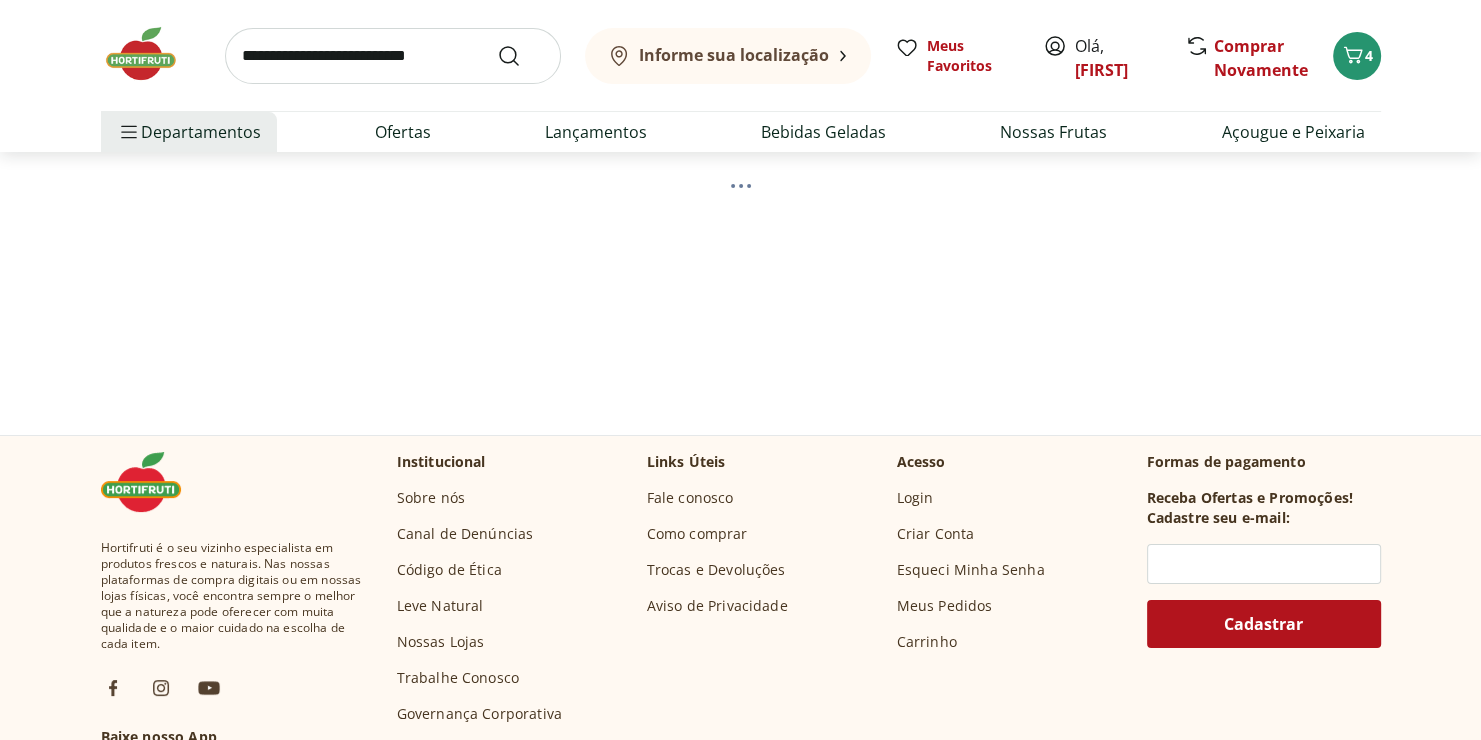 scroll, scrollTop: 0, scrollLeft: 0, axis: both 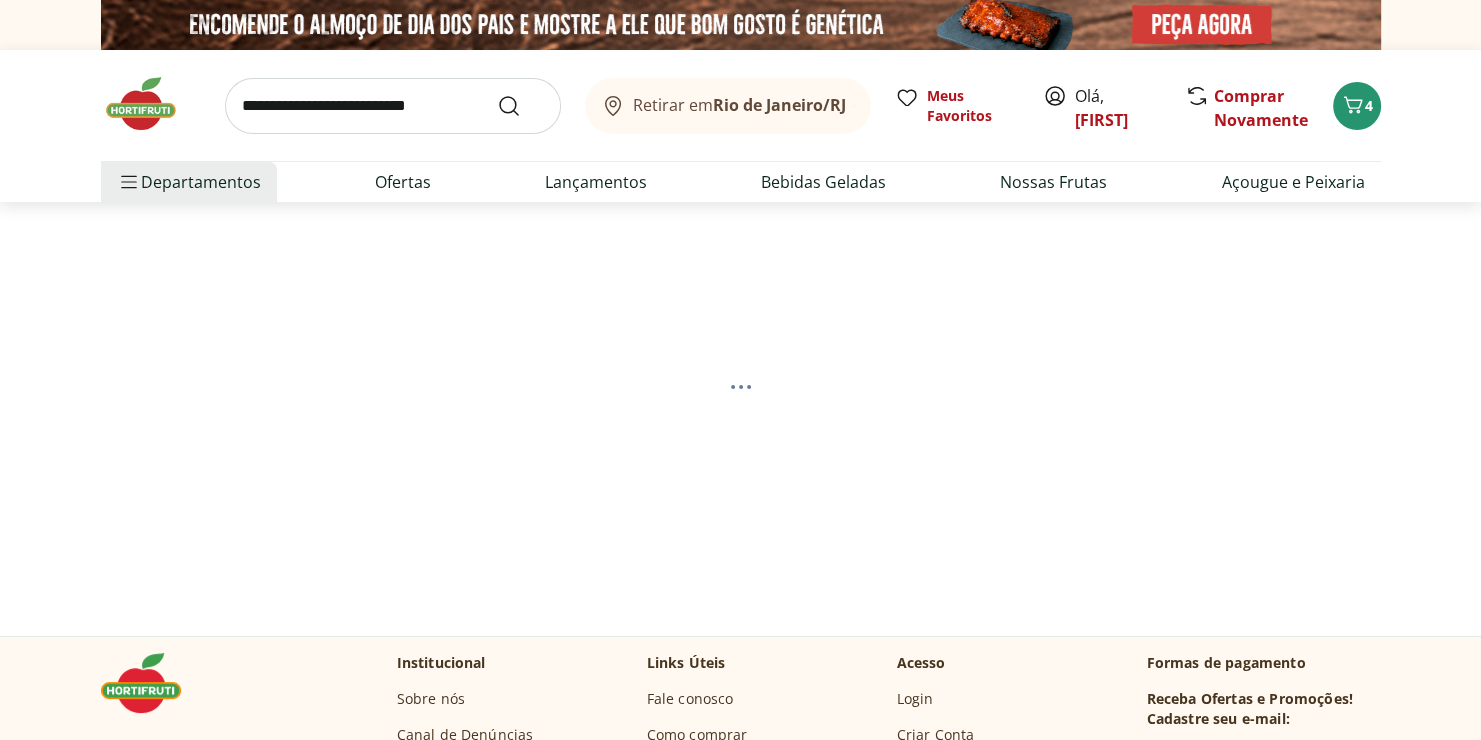 select on "**********" 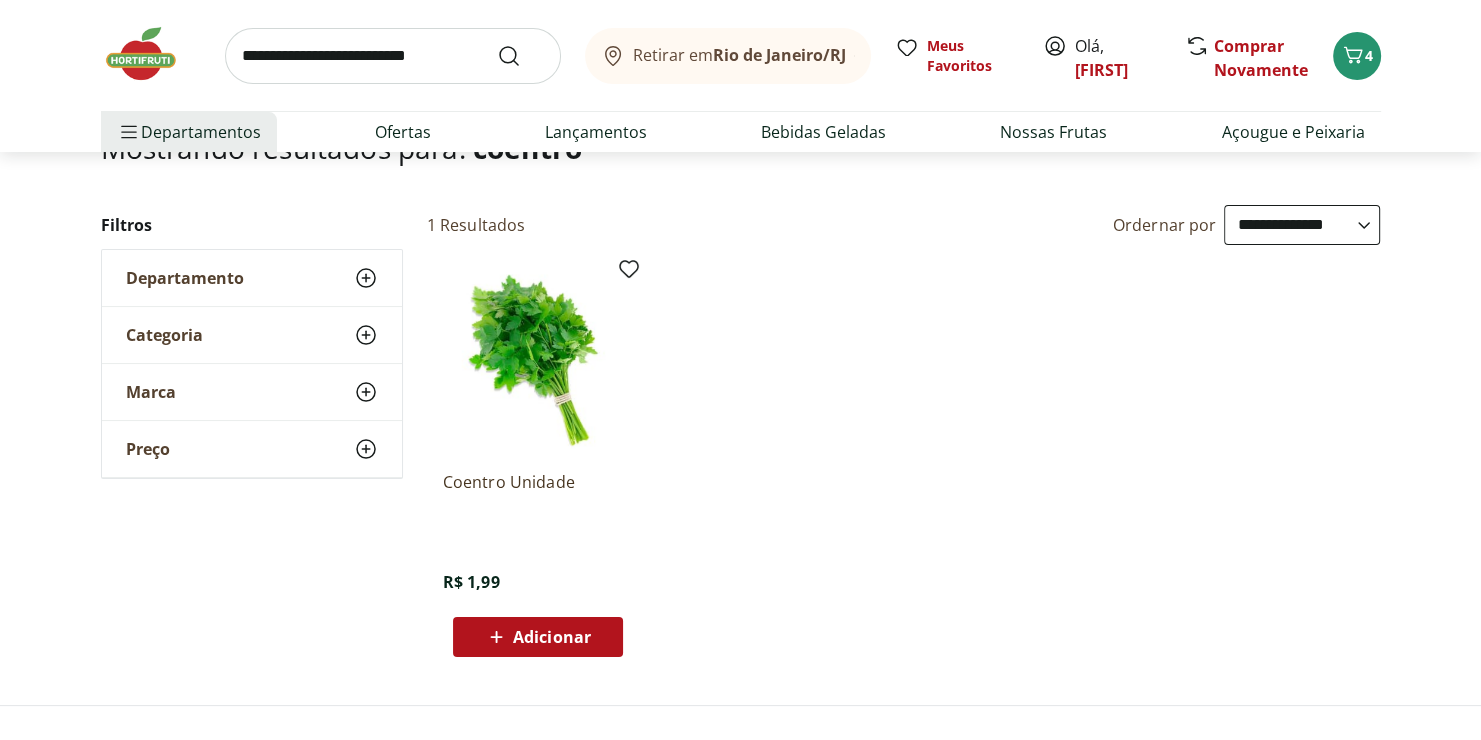 scroll, scrollTop: 162, scrollLeft: 0, axis: vertical 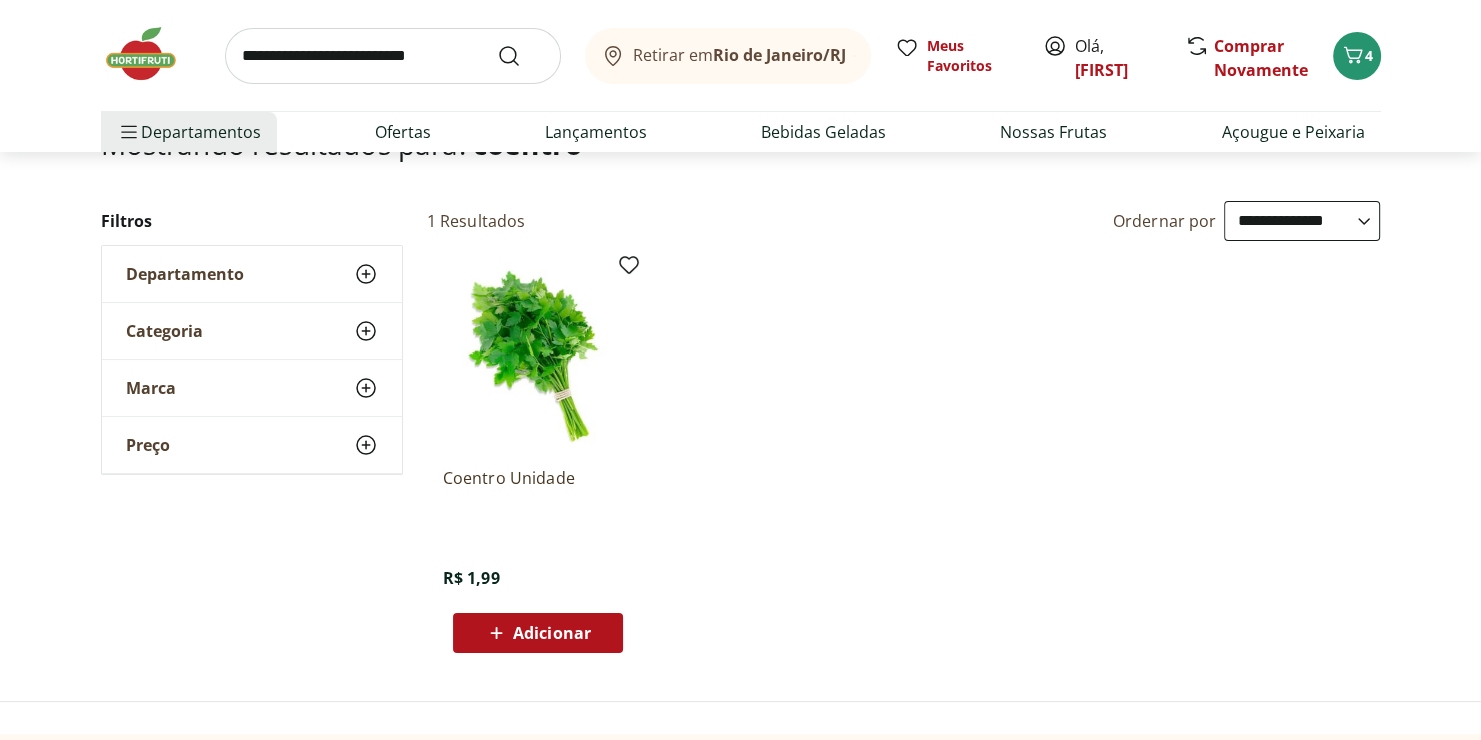 click on "Adicionar" at bounding box center (538, 633) 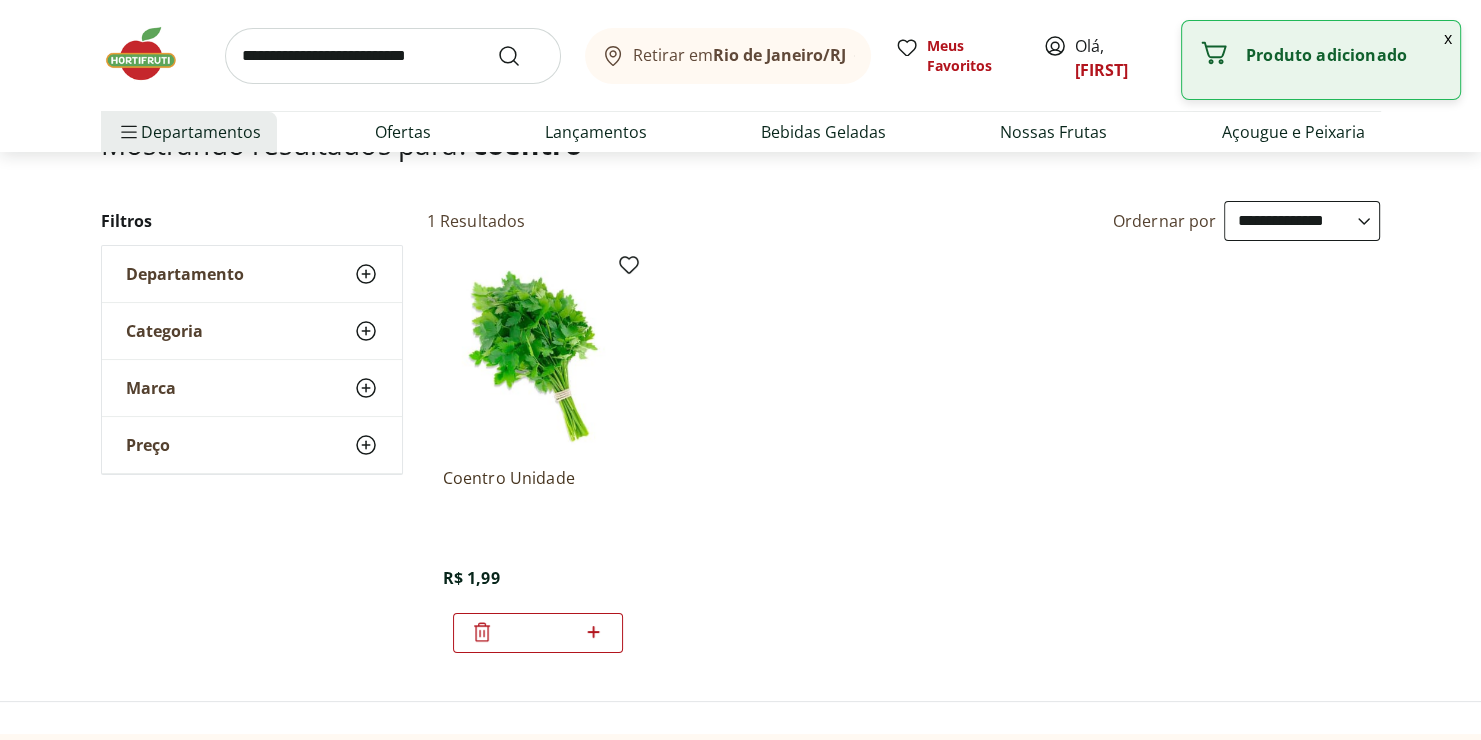 click 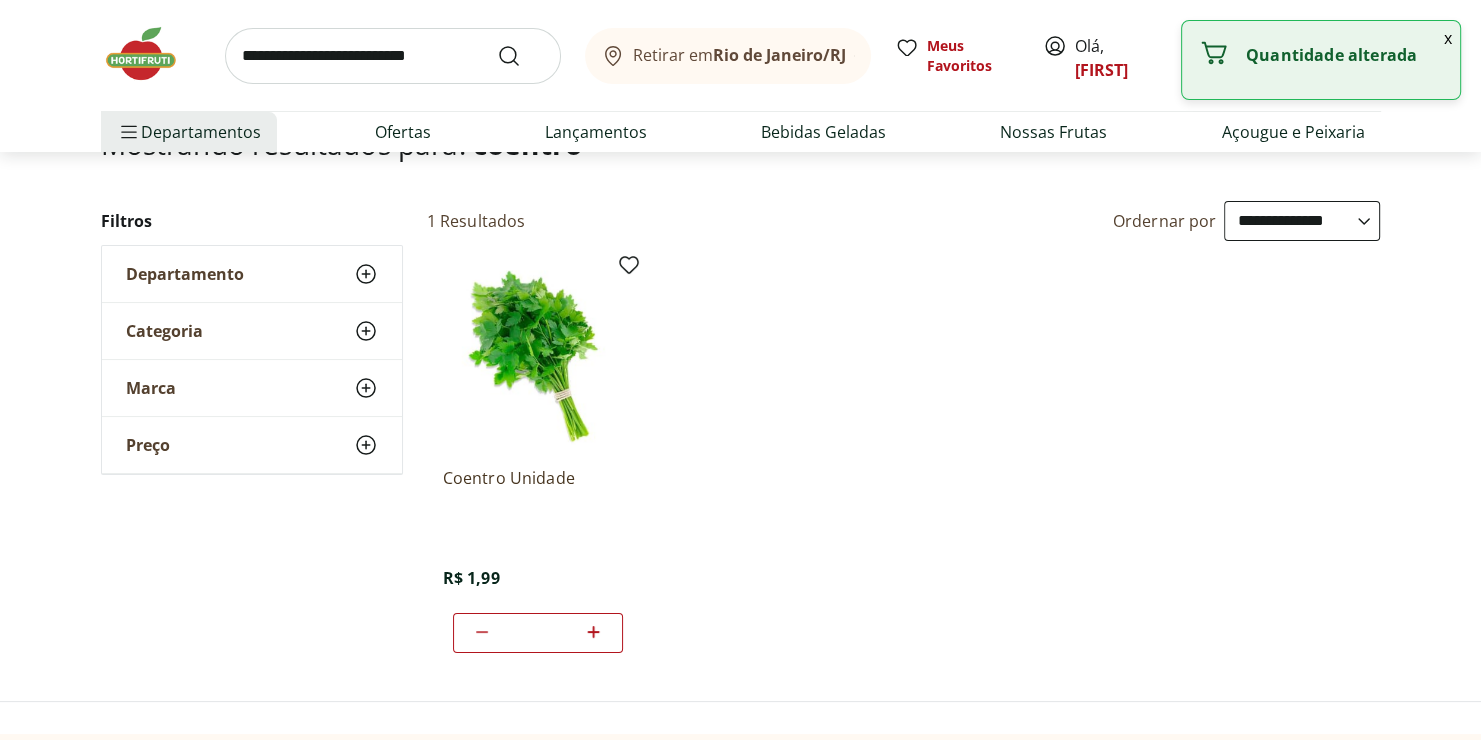 click 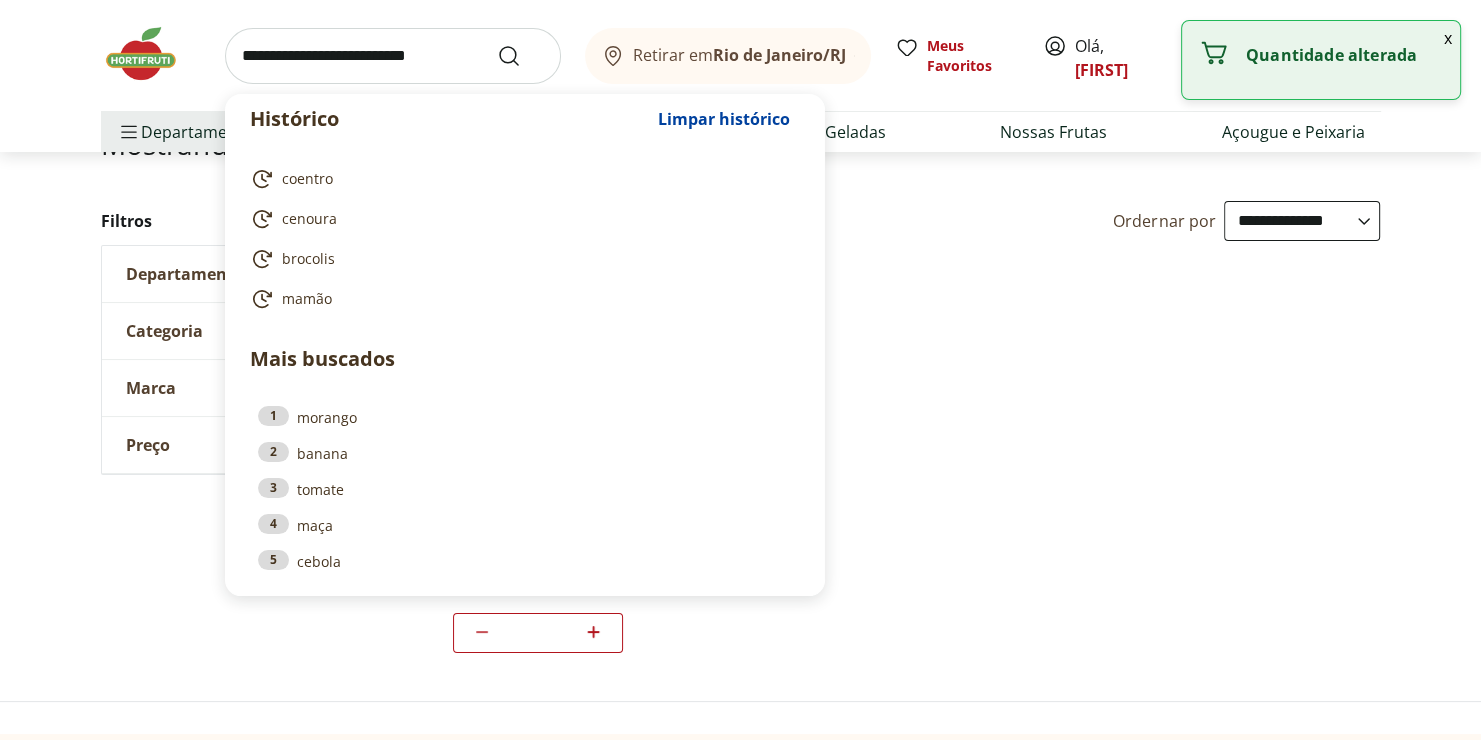 click at bounding box center (393, 56) 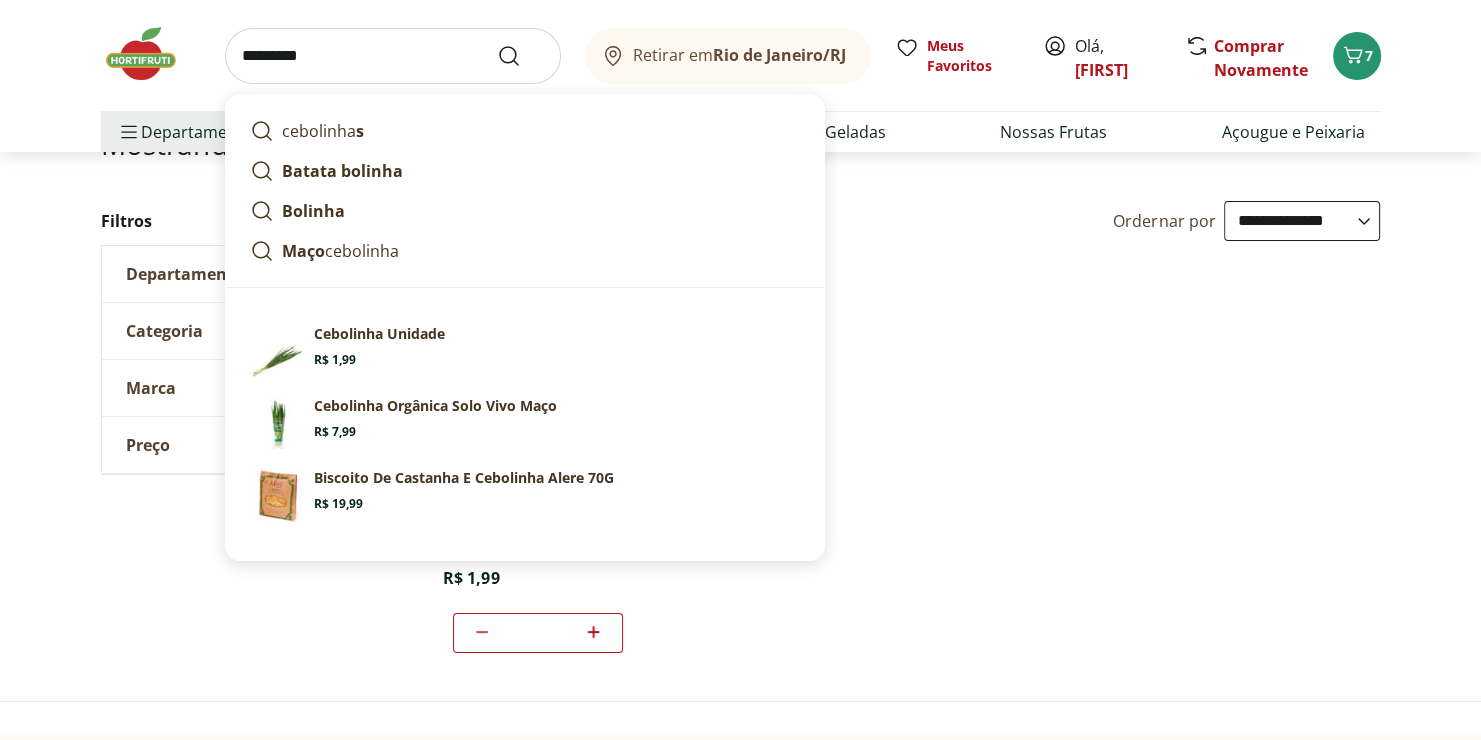 type on "*********" 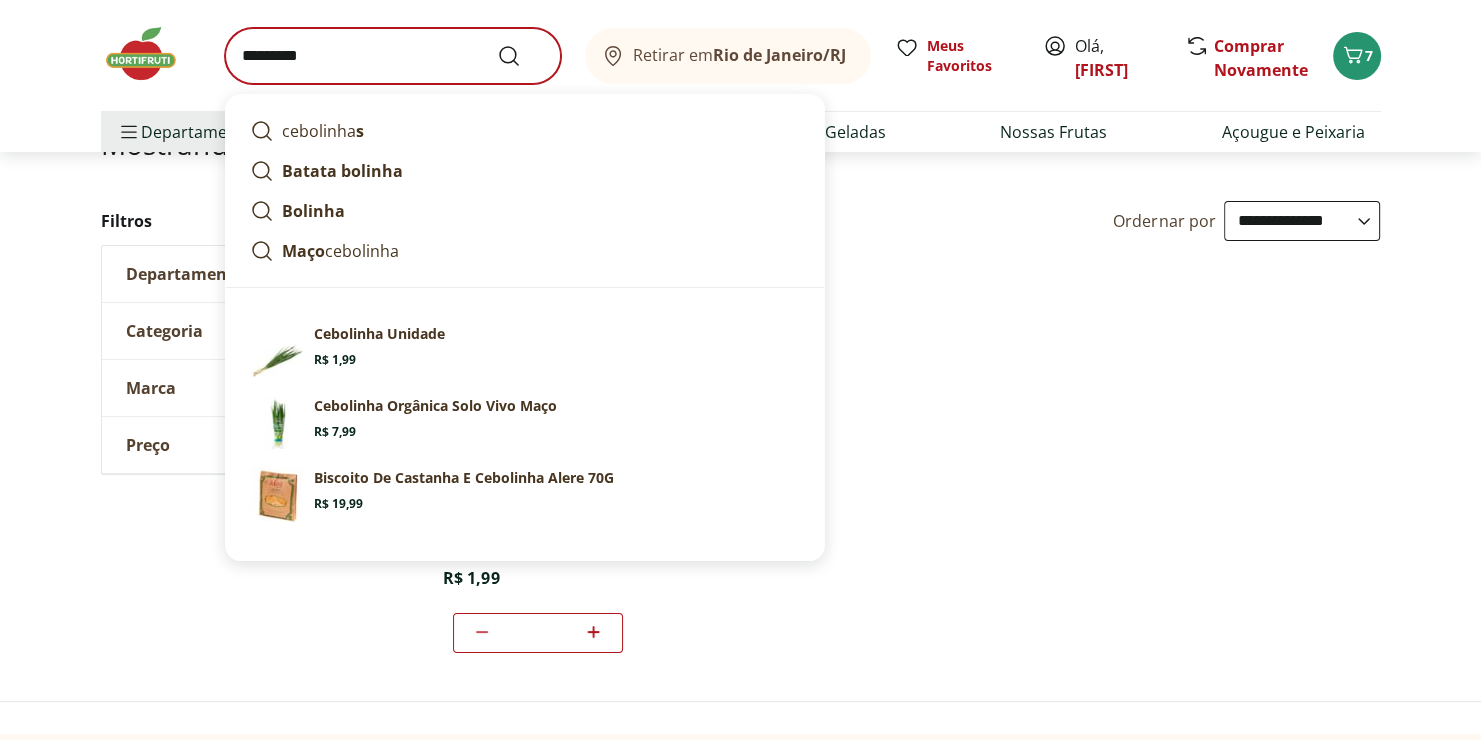 scroll, scrollTop: 0, scrollLeft: 0, axis: both 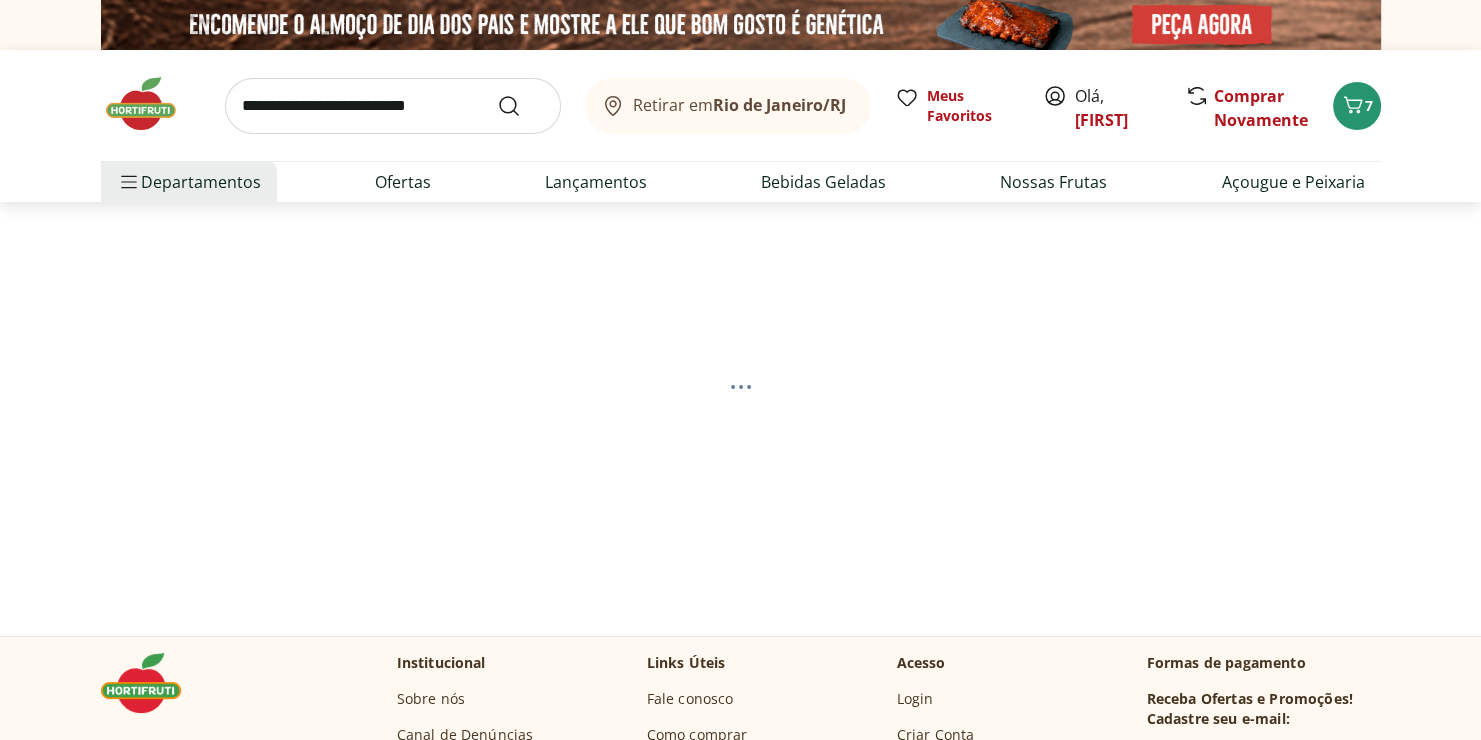 select on "**********" 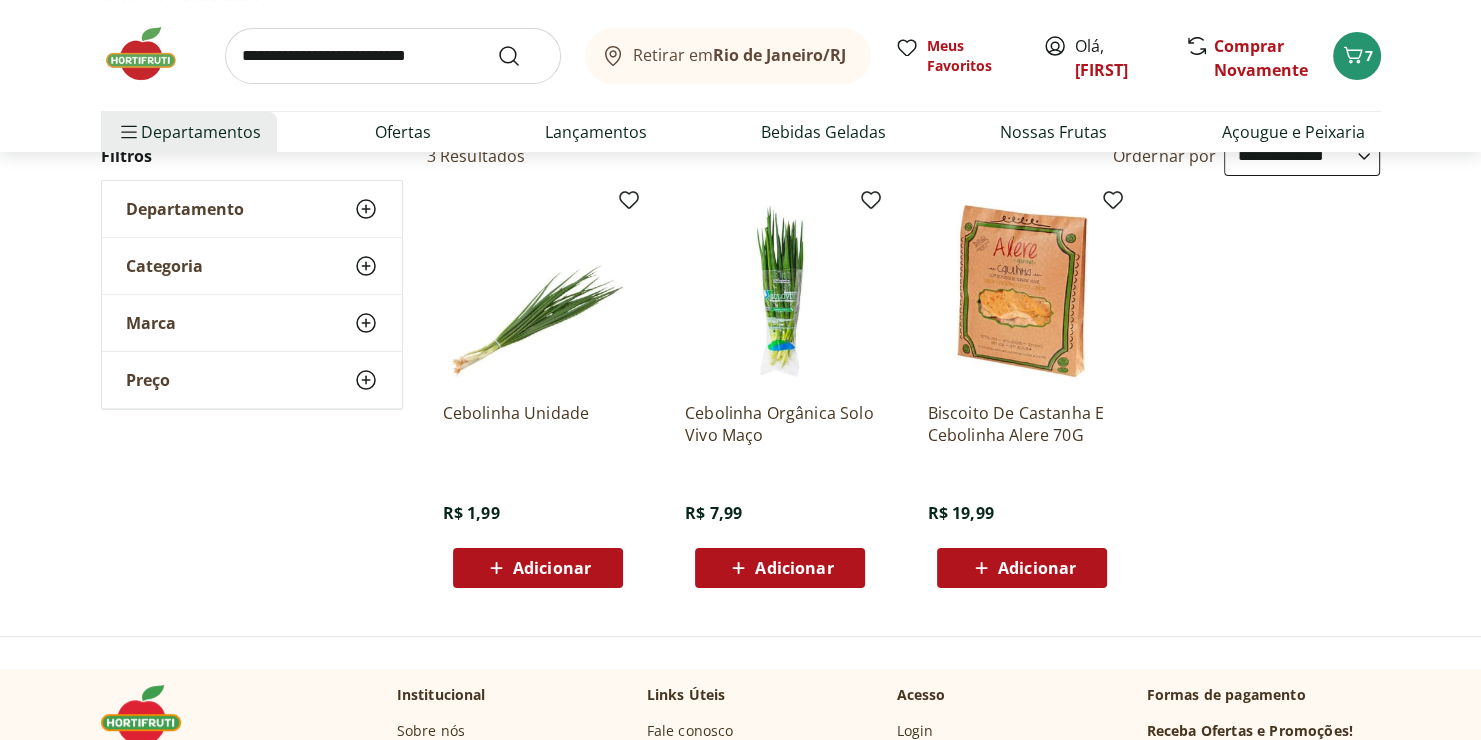 scroll, scrollTop: 247, scrollLeft: 0, axis: vertical 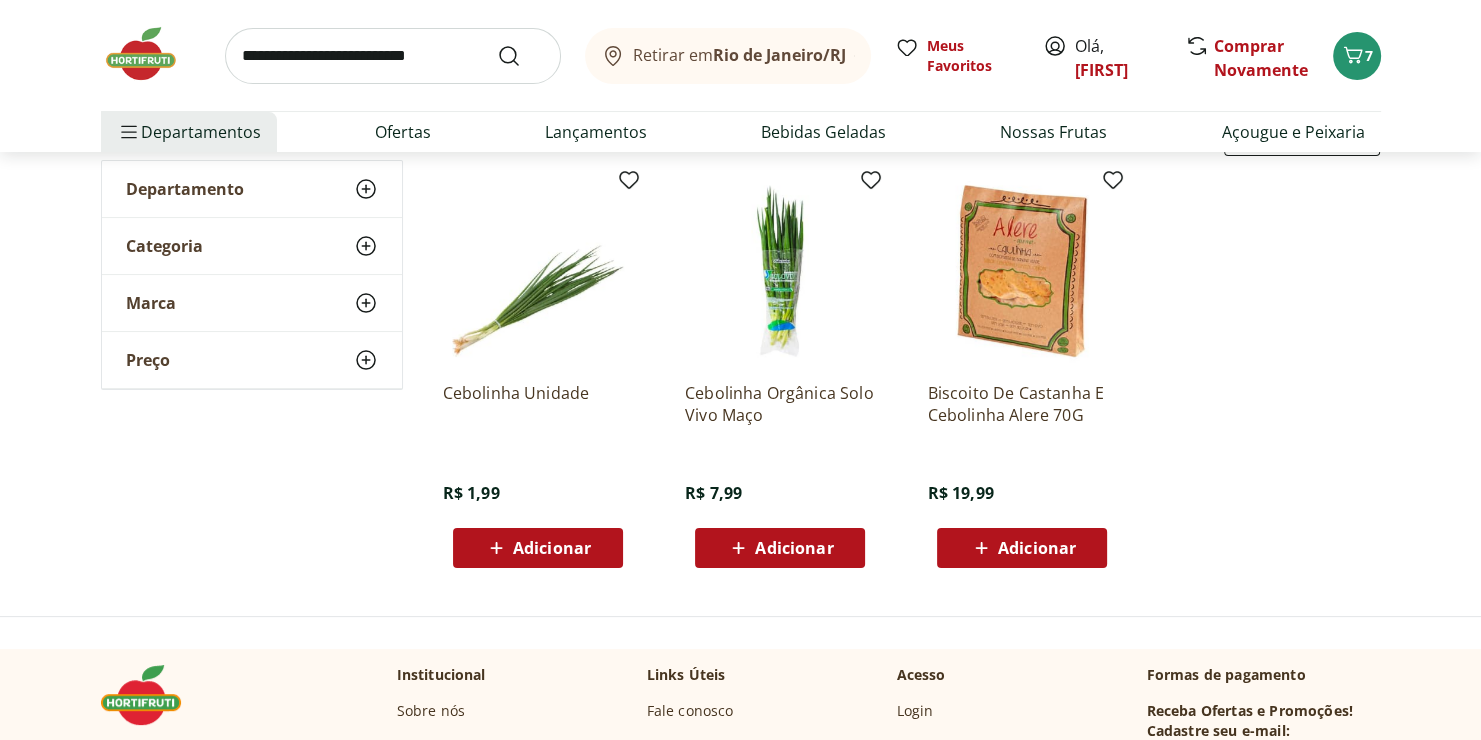 click on "Adicionar" at bounding box center (538, 548) 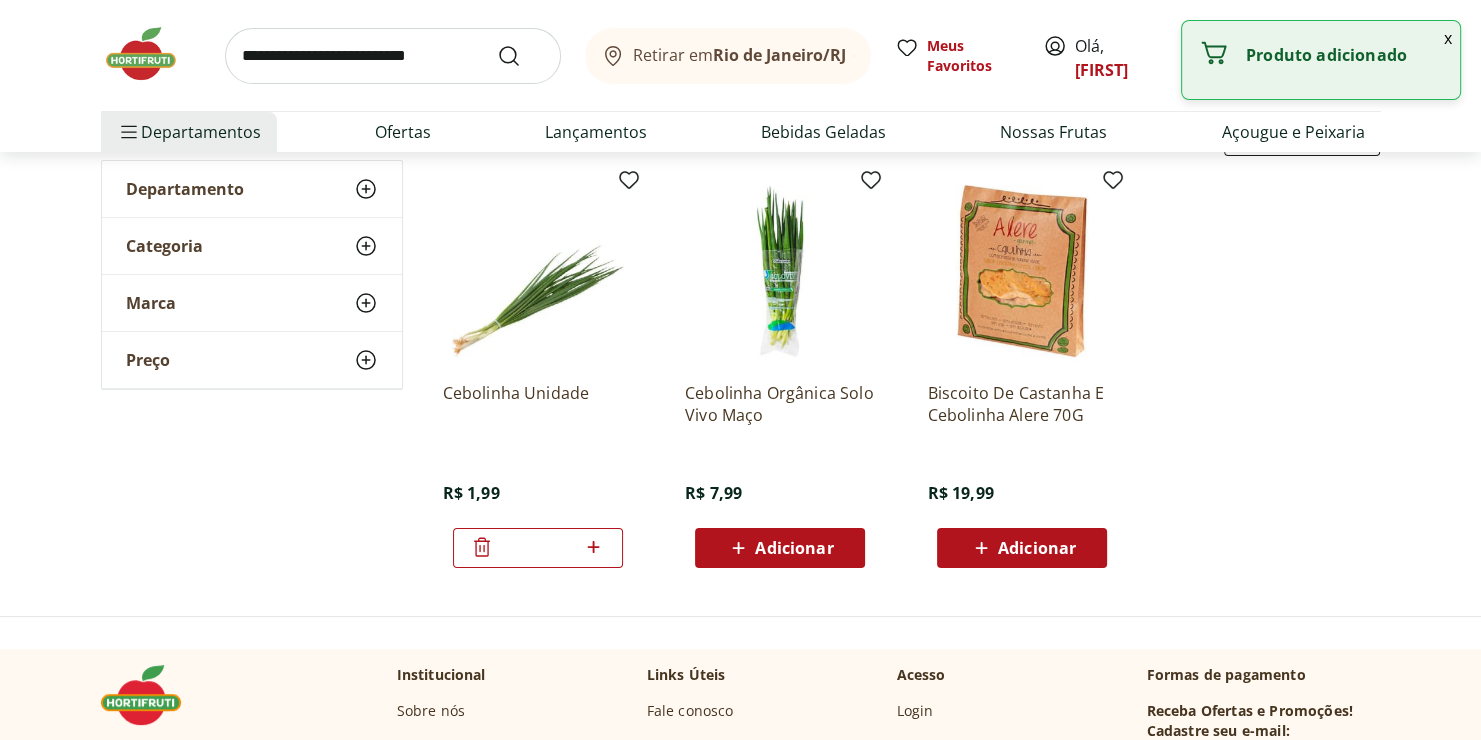 click 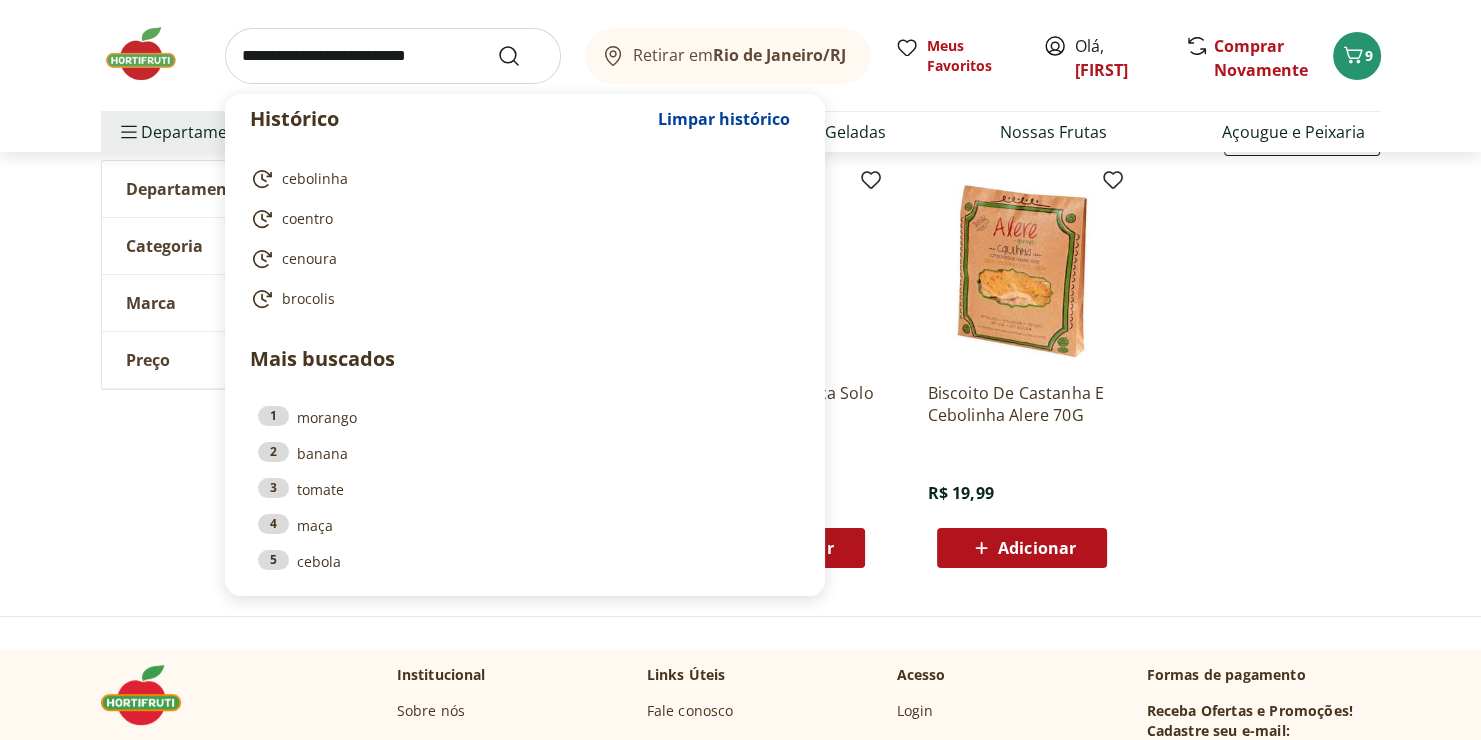 click at bounding box center [393, 56] 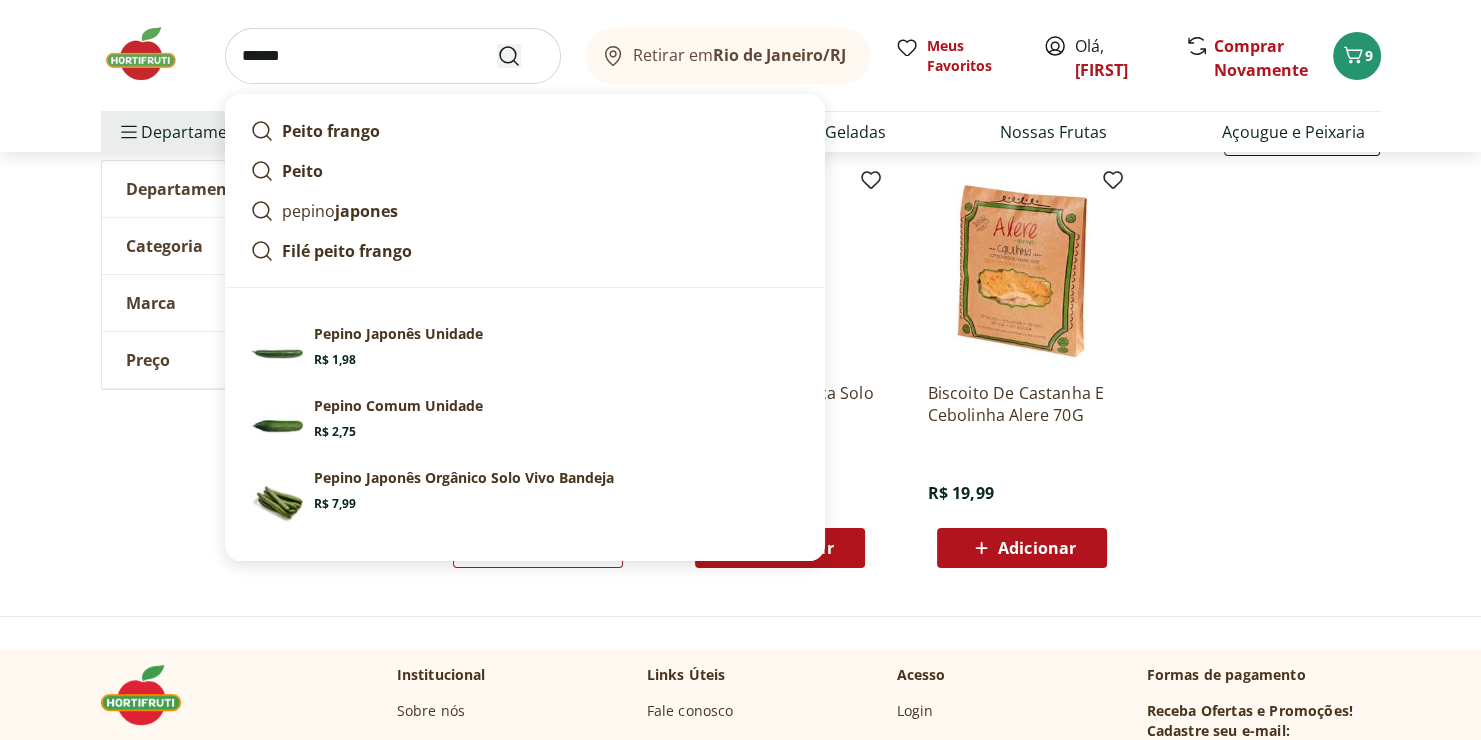 type on "******" 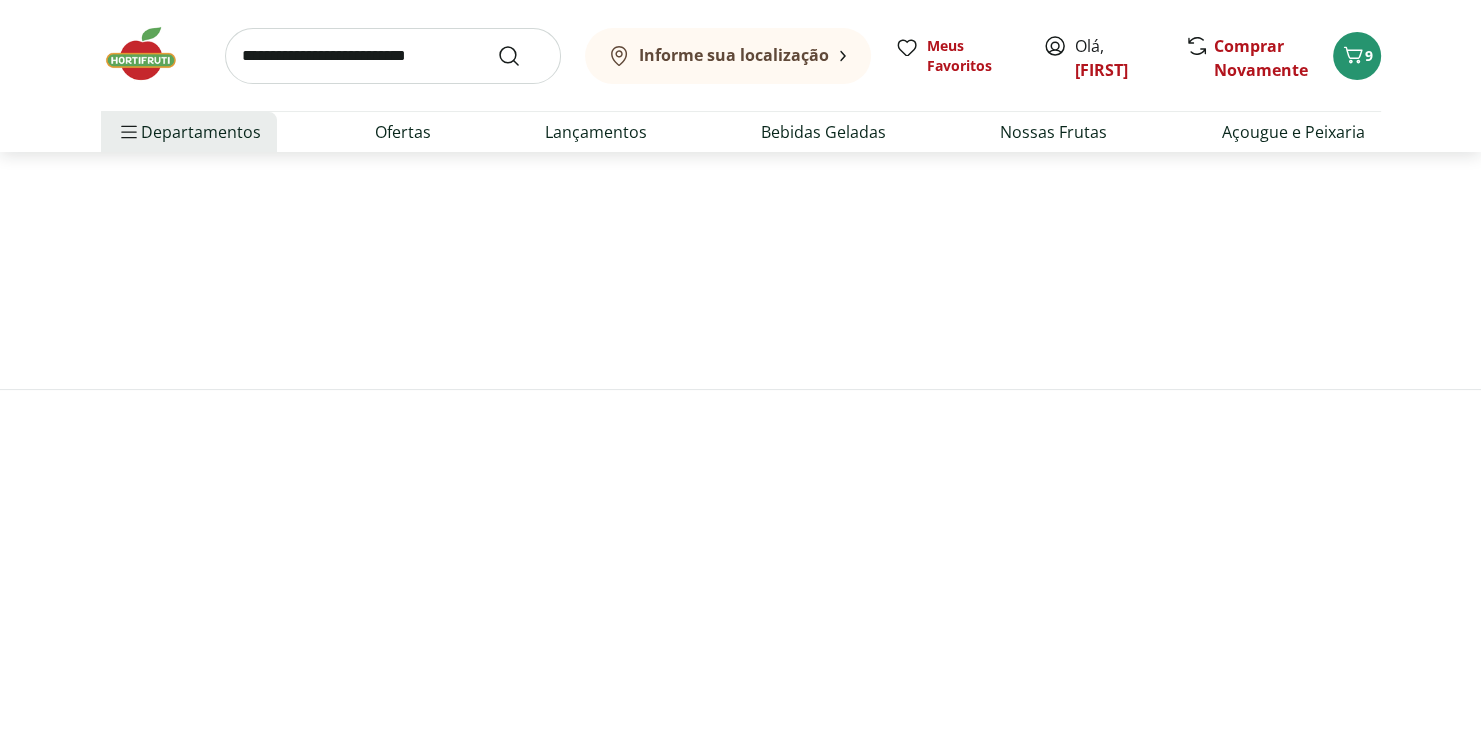 scroll, scrollTop: 0, scrollLeft: 0, axis: both 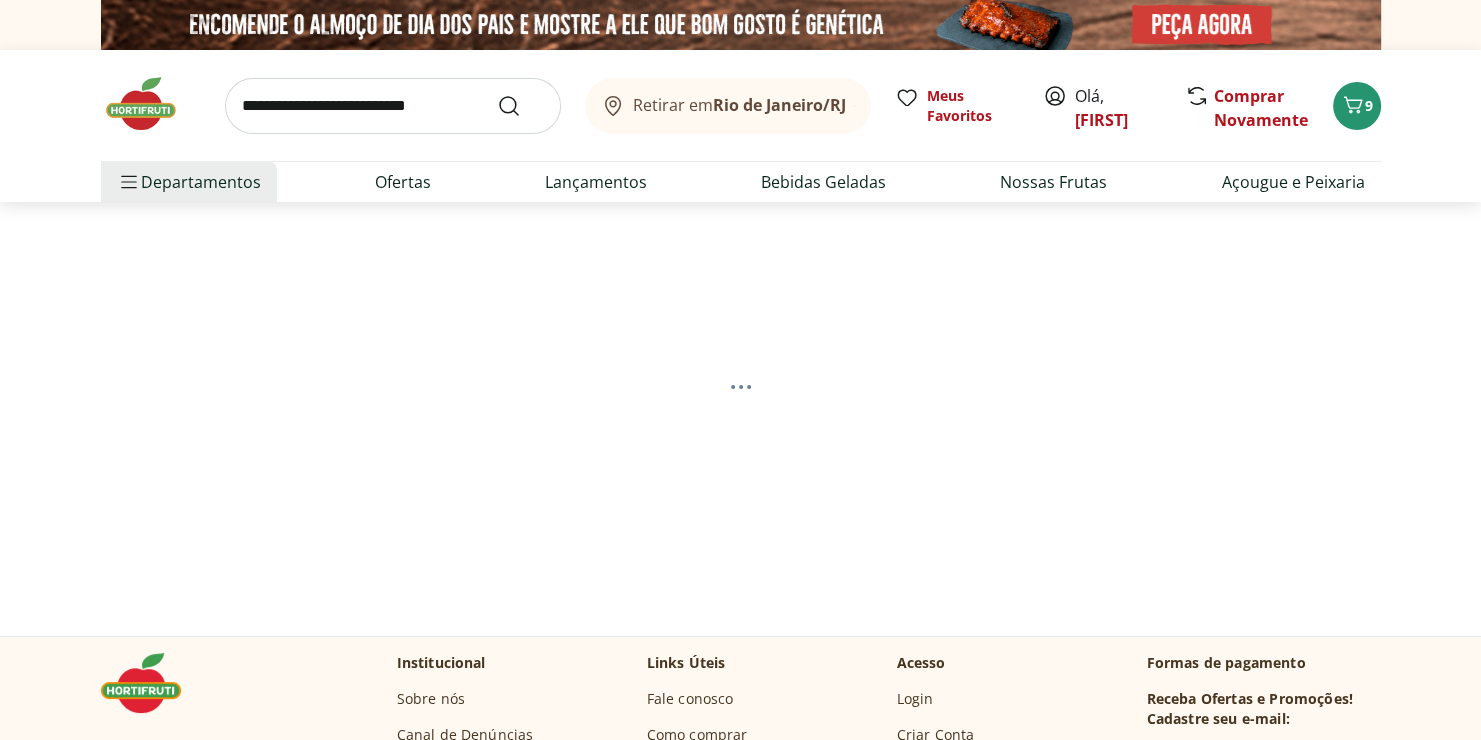 select on "**********" 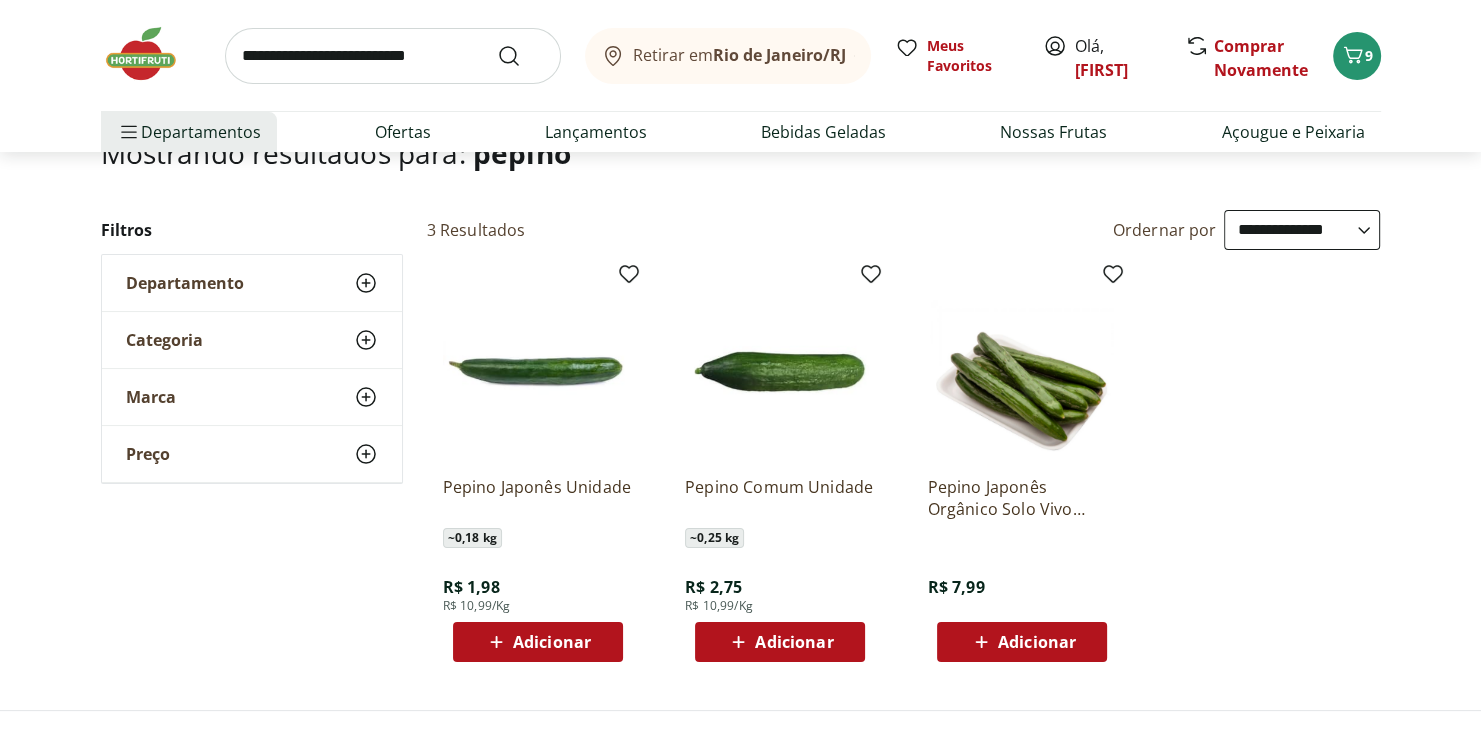 scroll, scrollTop: 162, scrollLeft: 0, axis: vertical 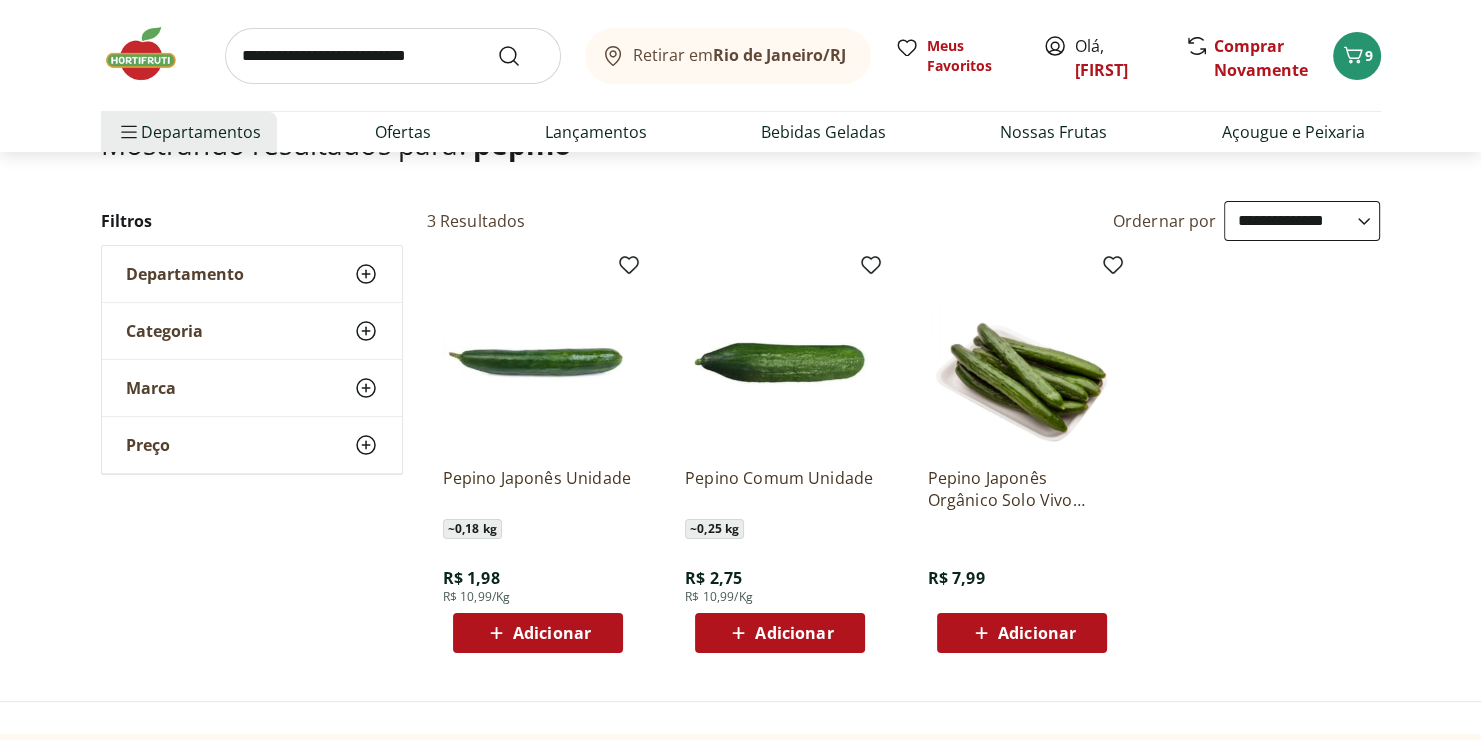 click on "Adicionar" at bounding box center [794, 633] 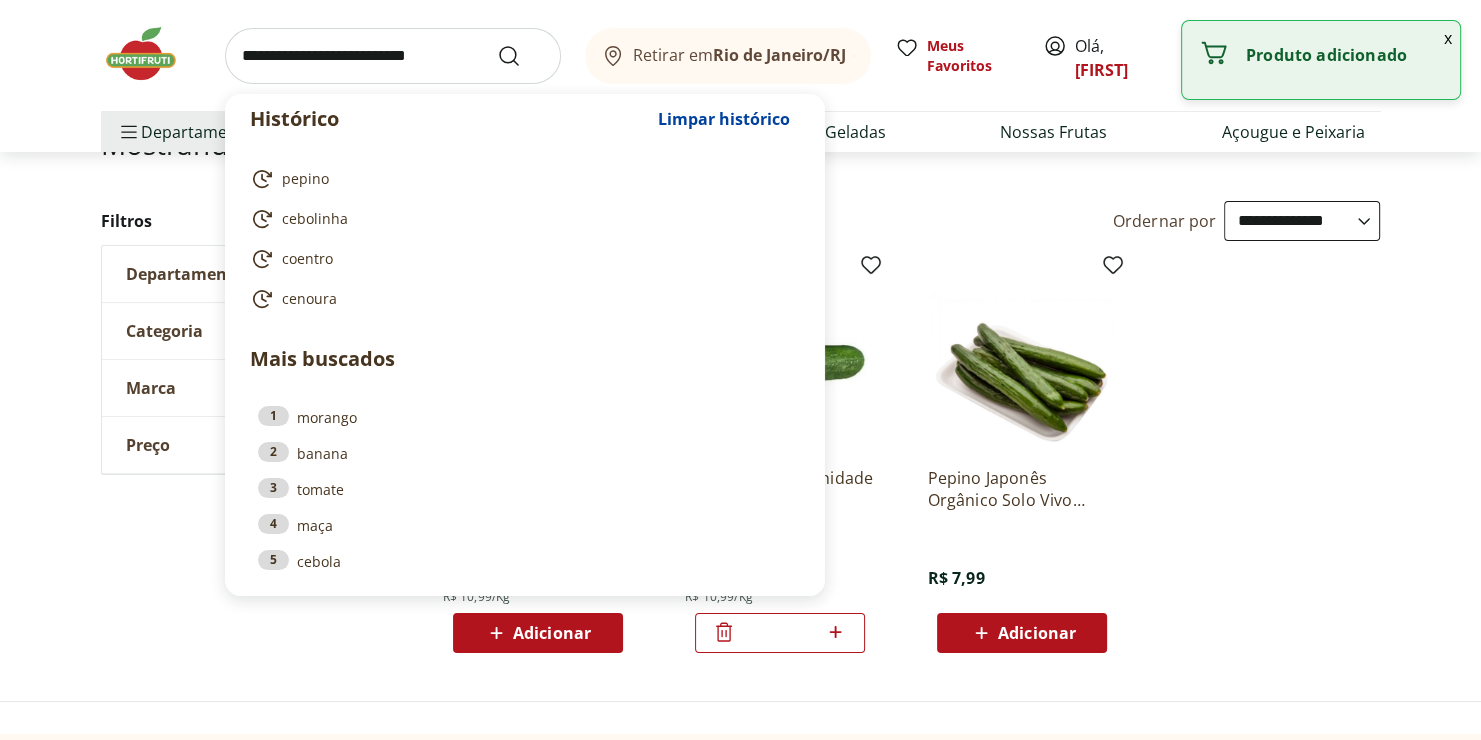 click at bounding box center [393, 56] 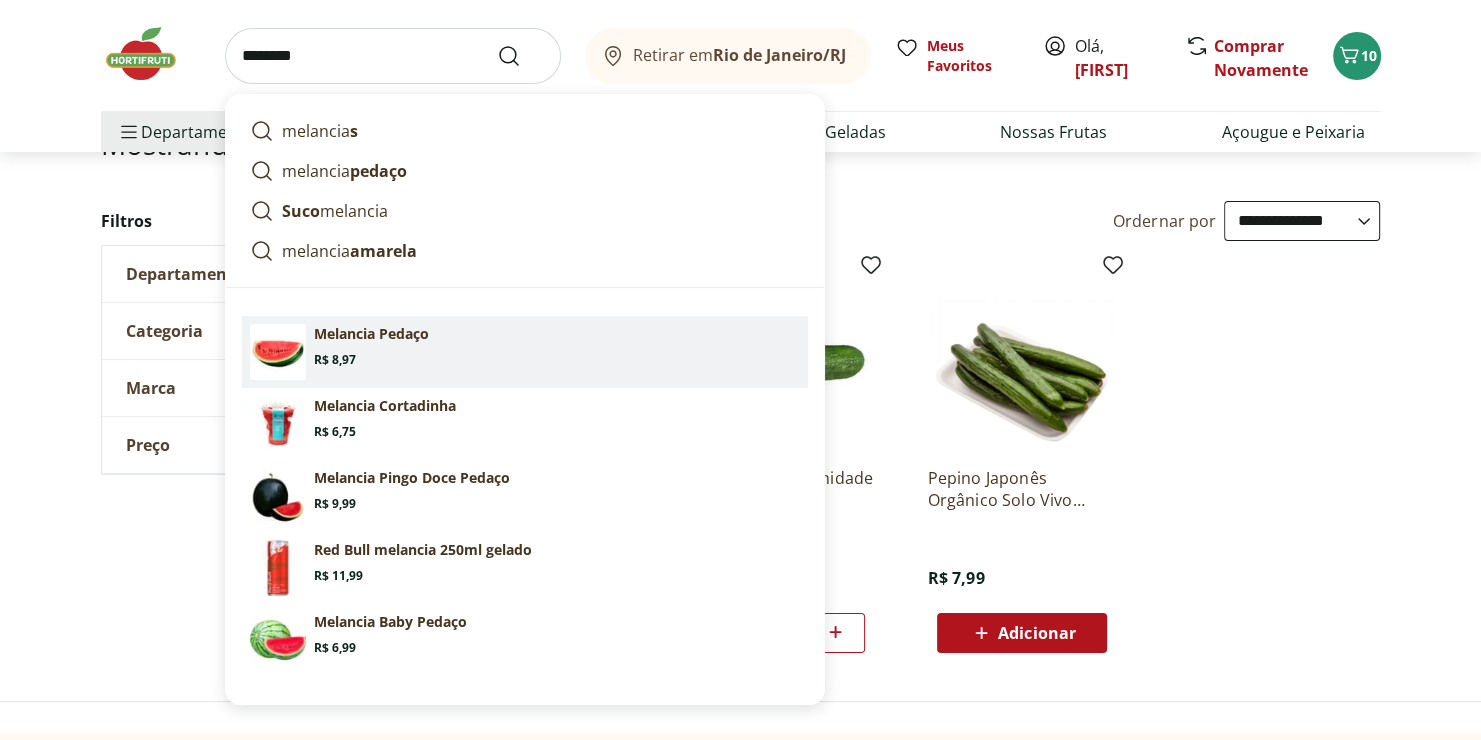 click on "Melancia Pedaço Price: R$ 8,97" at bounding box center [557, 346] 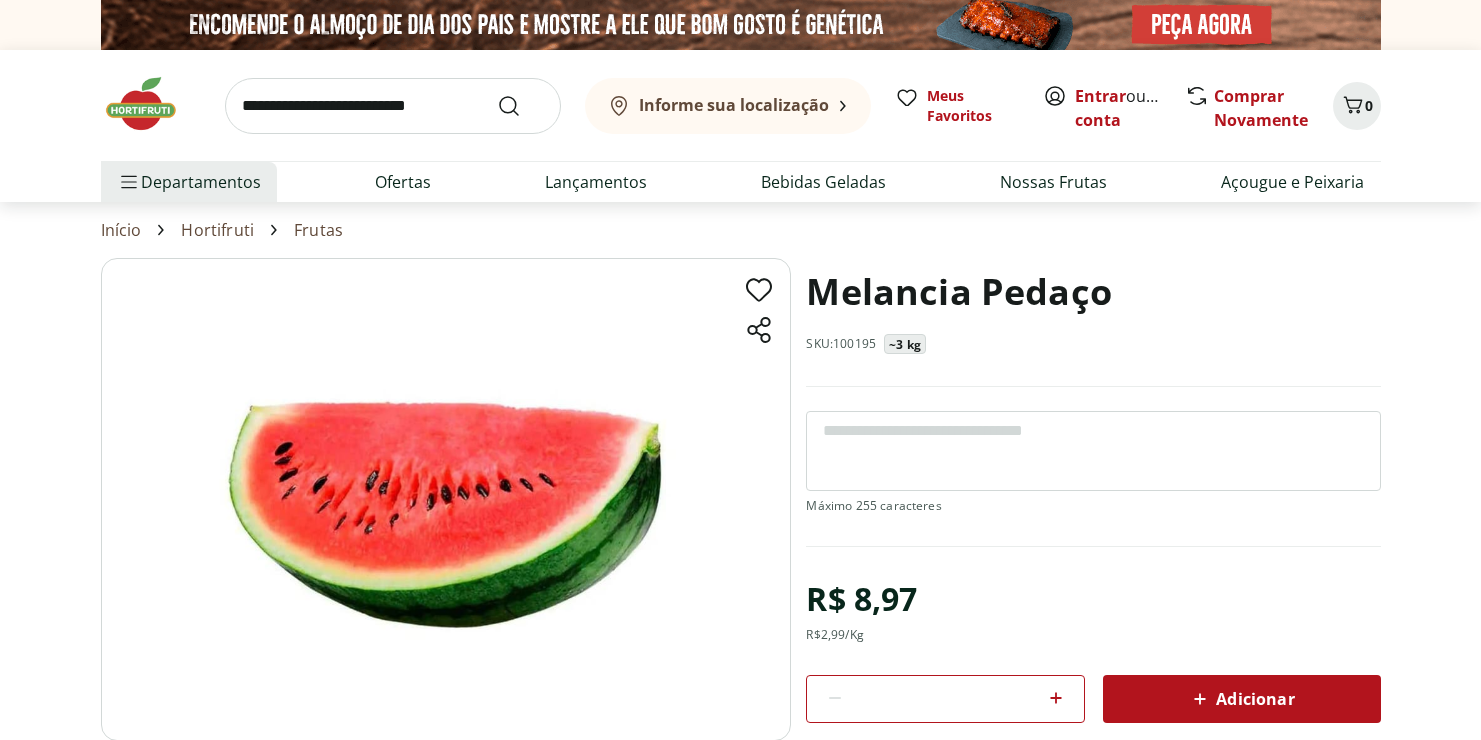 scroll, scrollTop: 0, scrollLeft: 0, axis: both 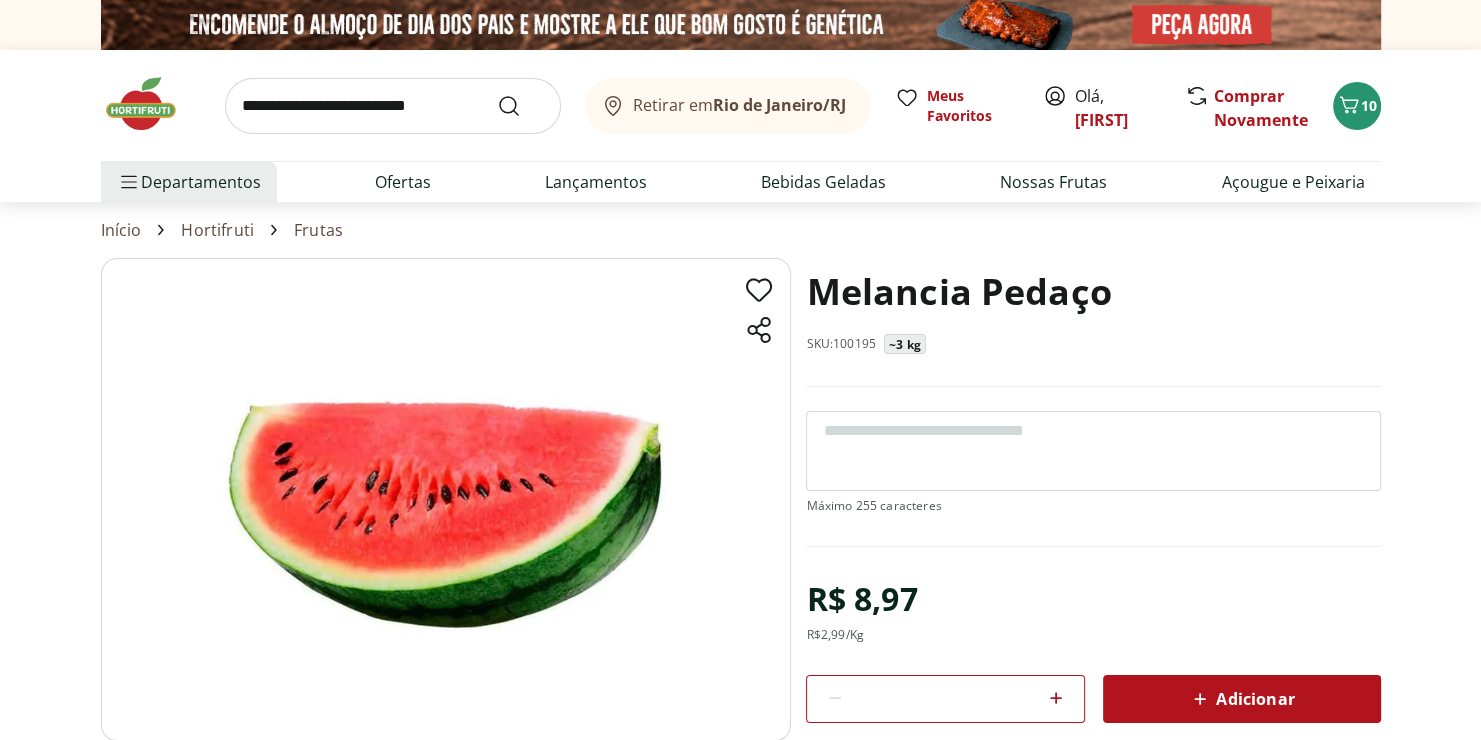 click at bounding box center [1093, 451] 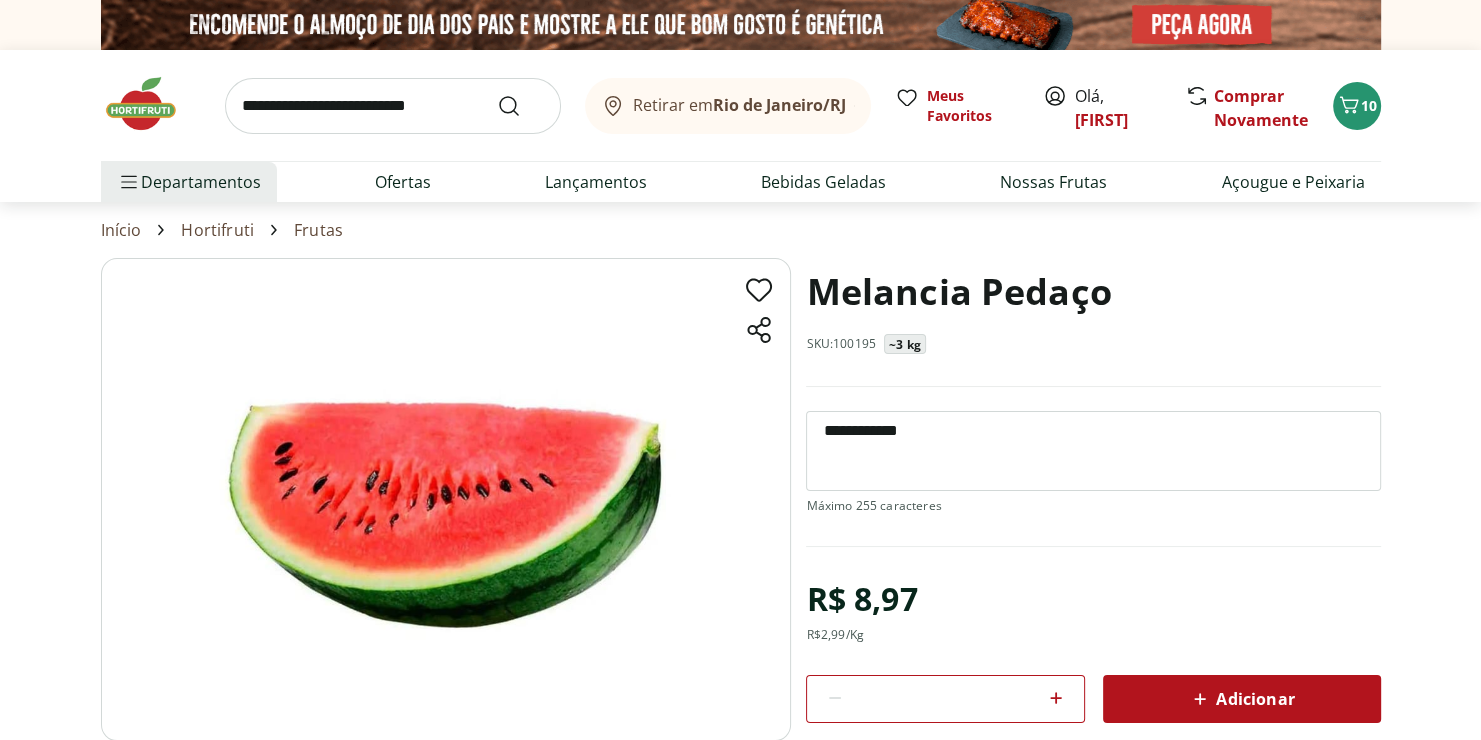 type on "**********" 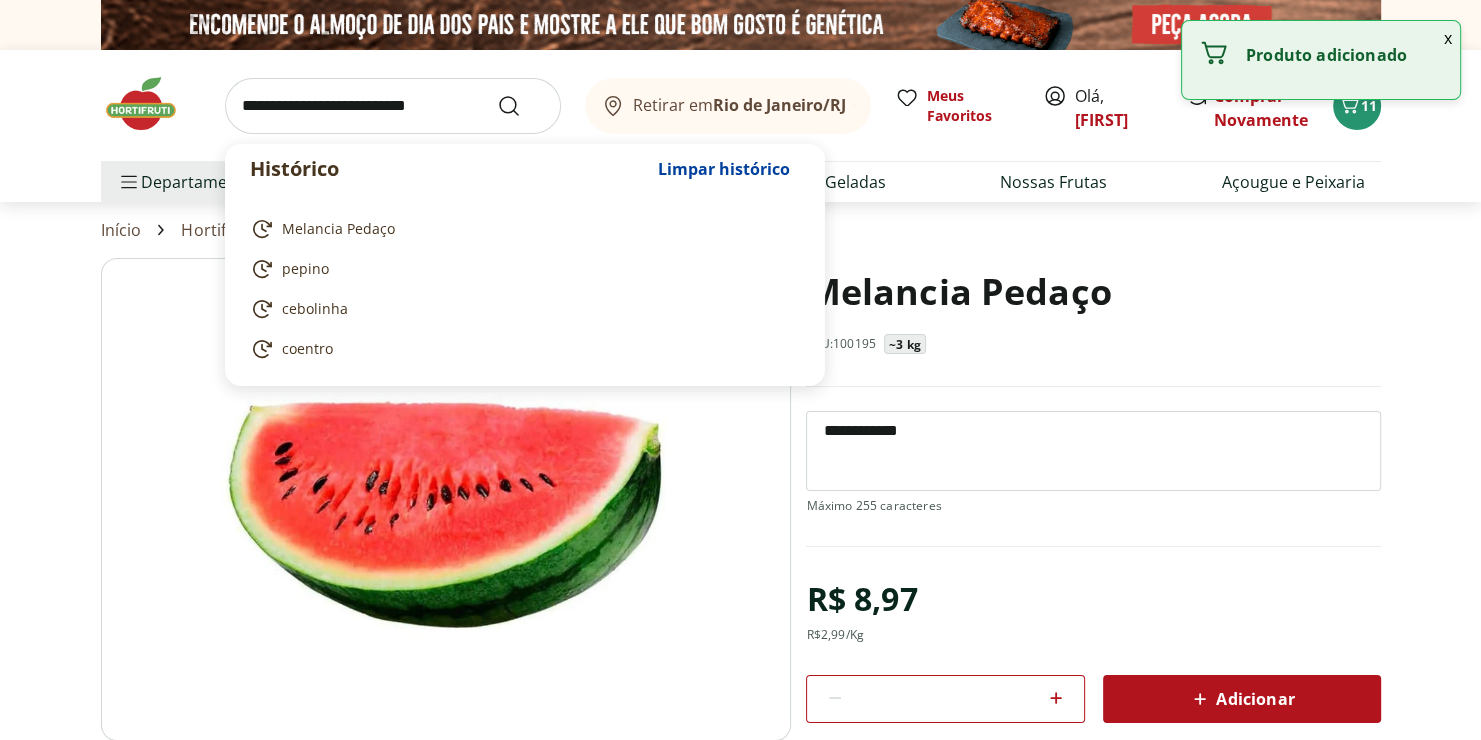 click at bounding box center [393, 106] 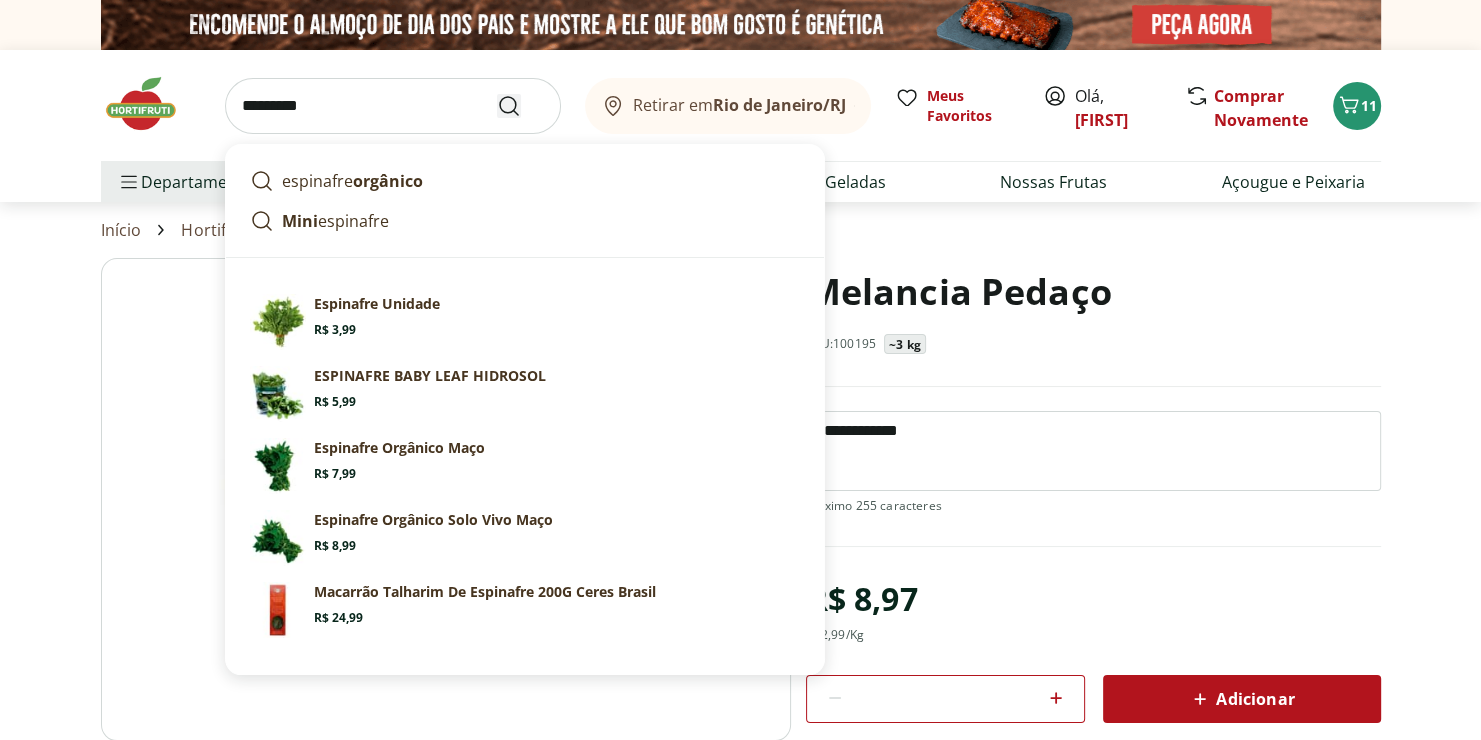 type on "*********" 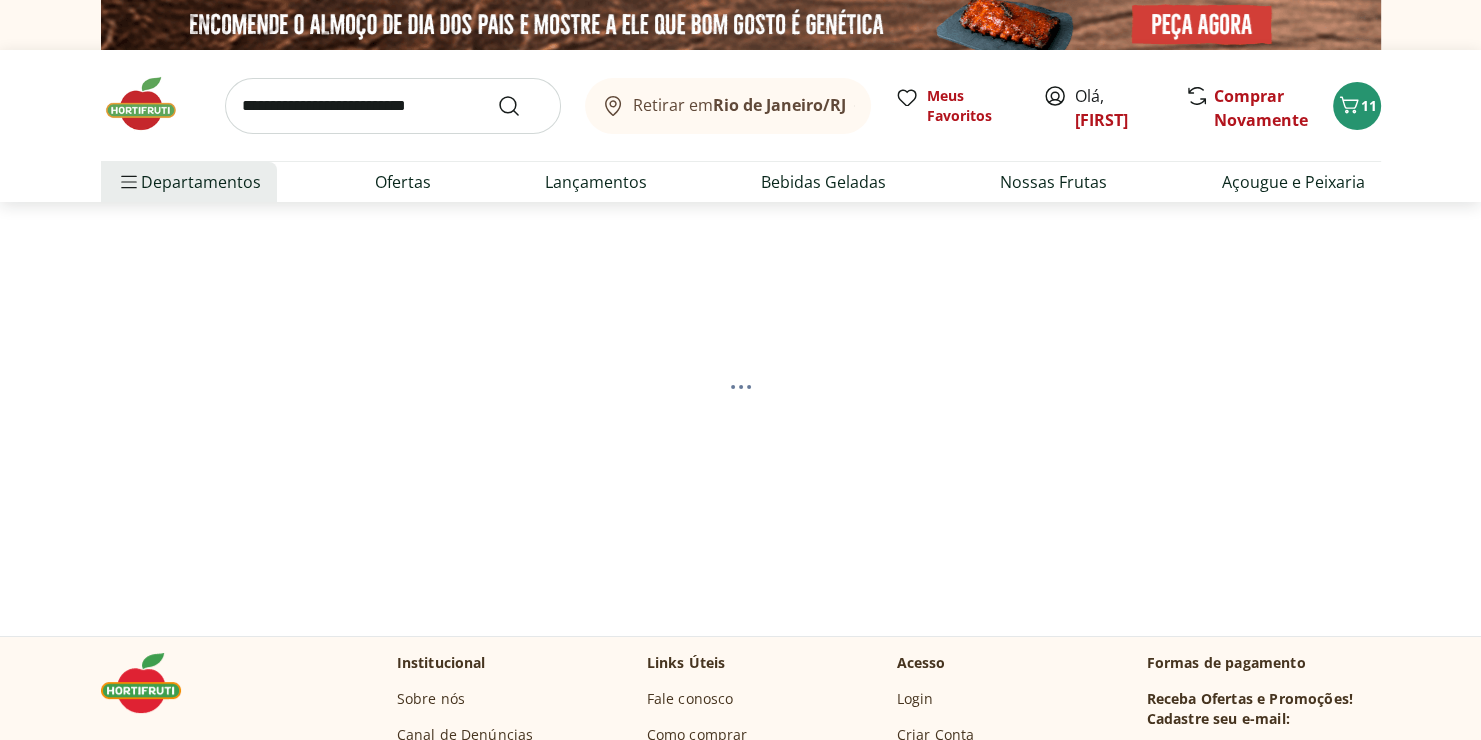 select on "**********" 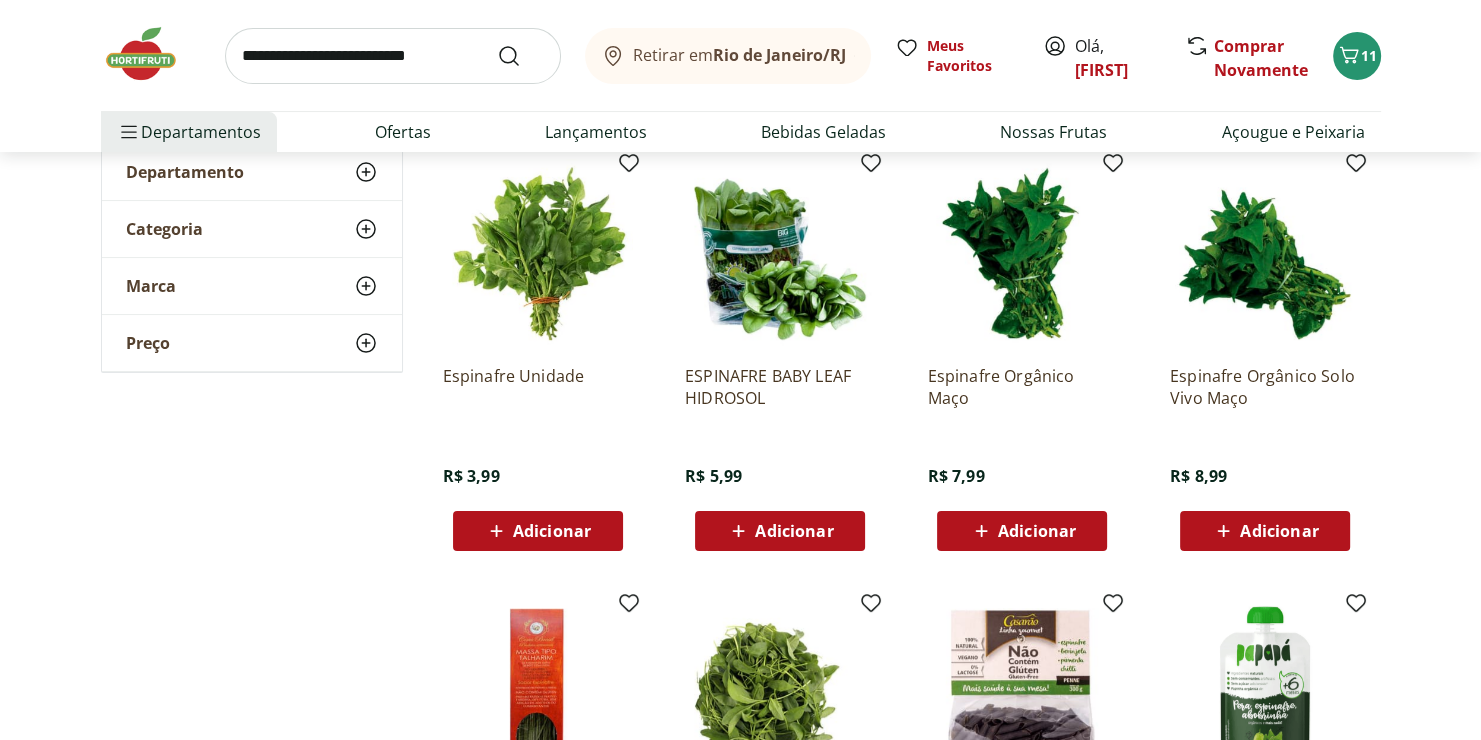 scroll, scrollTop: 276, scrollLeft: 0, axis: vertical 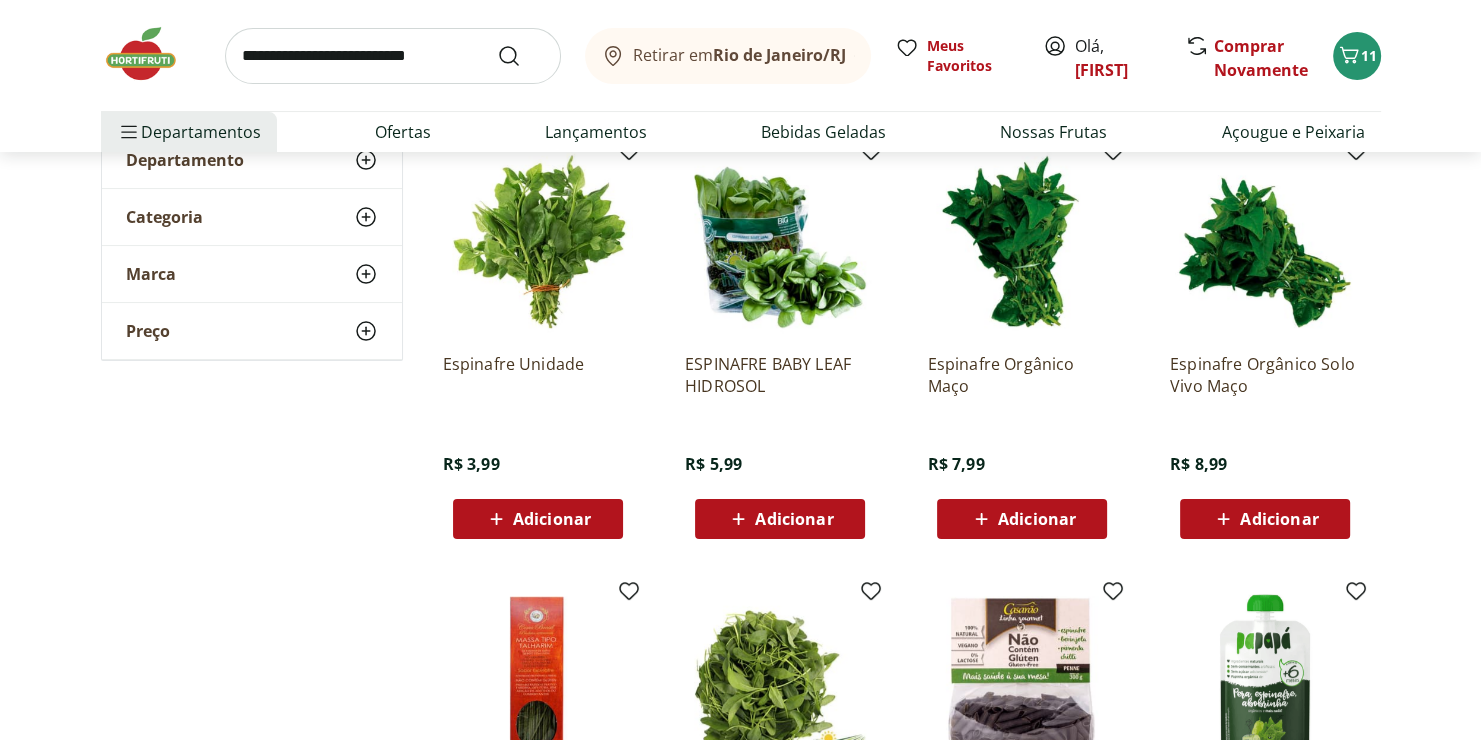 click on "Adicionar" at bounding box center (538, 519) 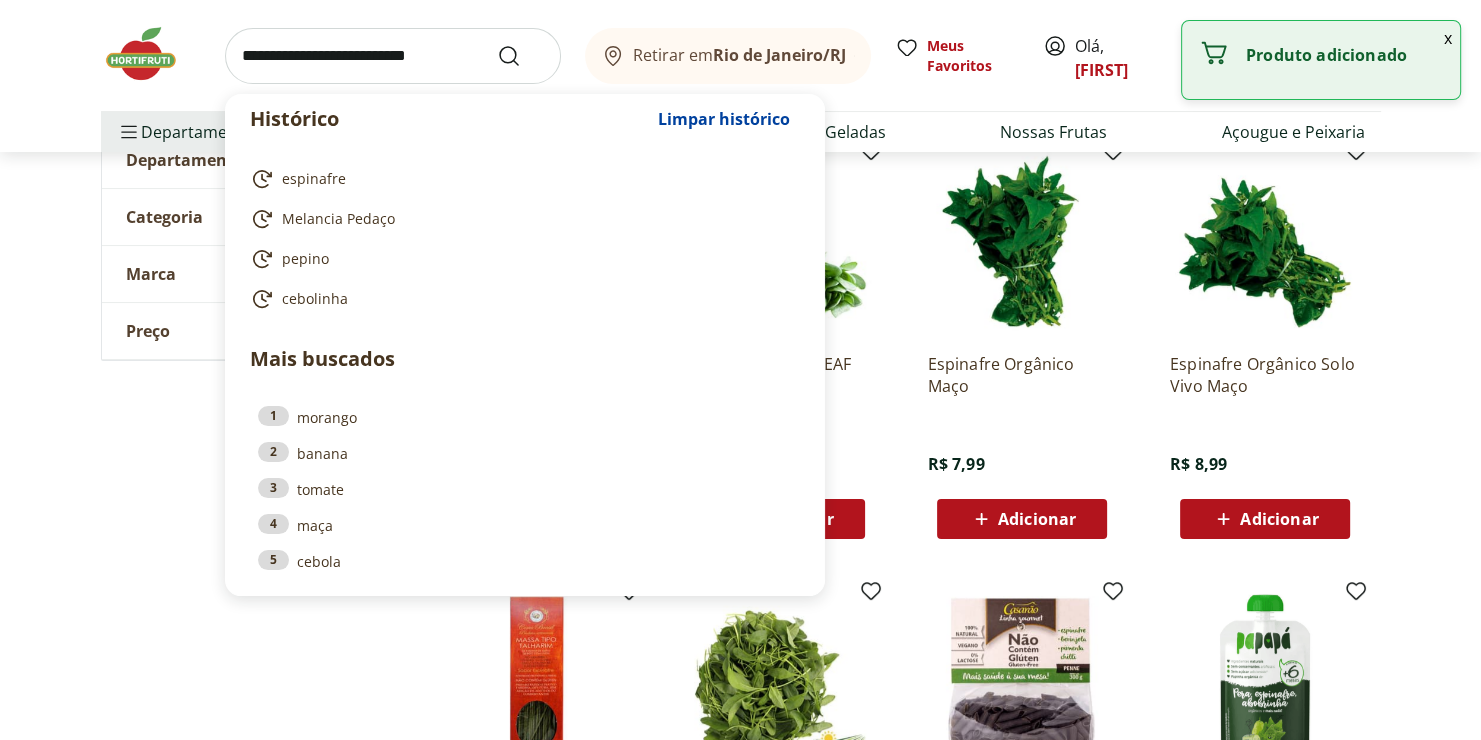 click at bounding box center [393, 56] 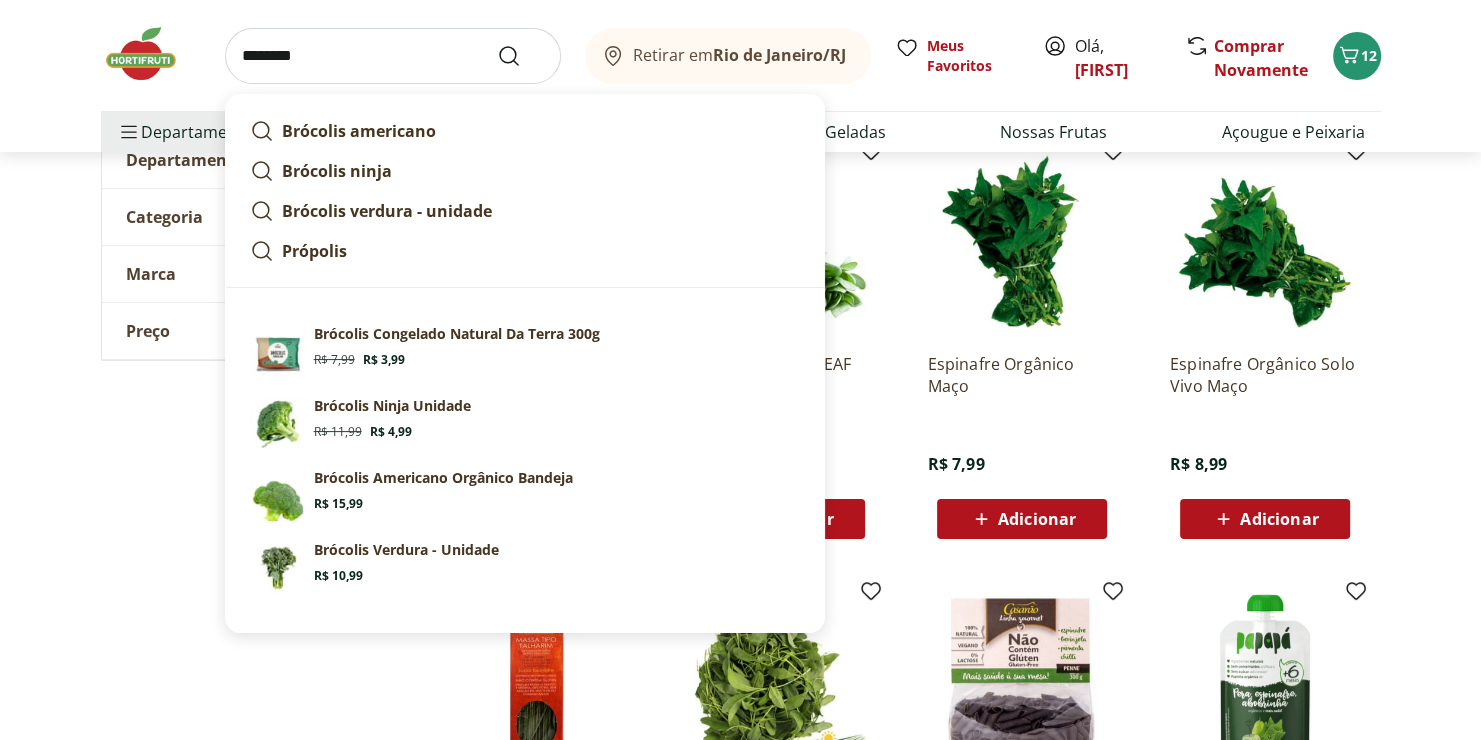 type on "********" 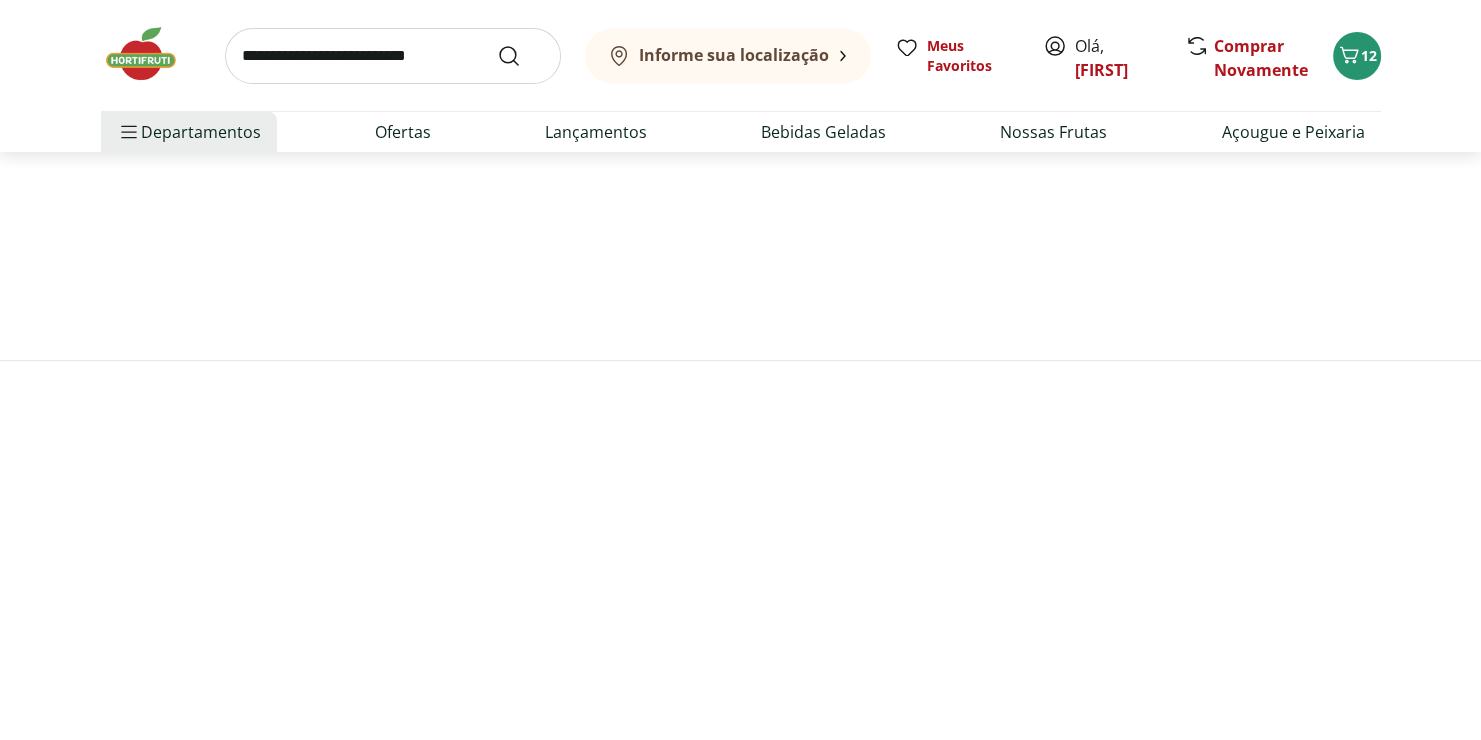scroll, scrollTop: 0, scrollLeft: 0, axis: both 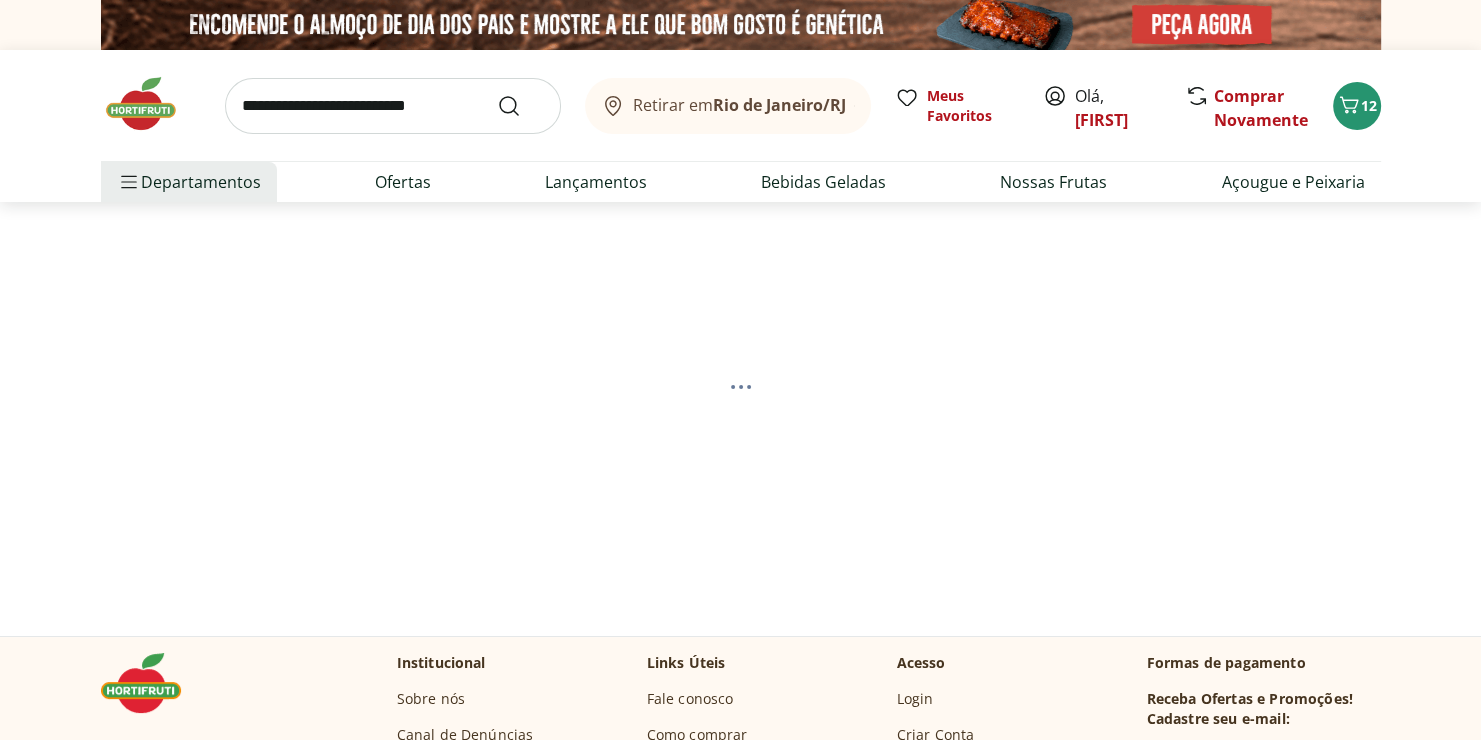 select on "**********" 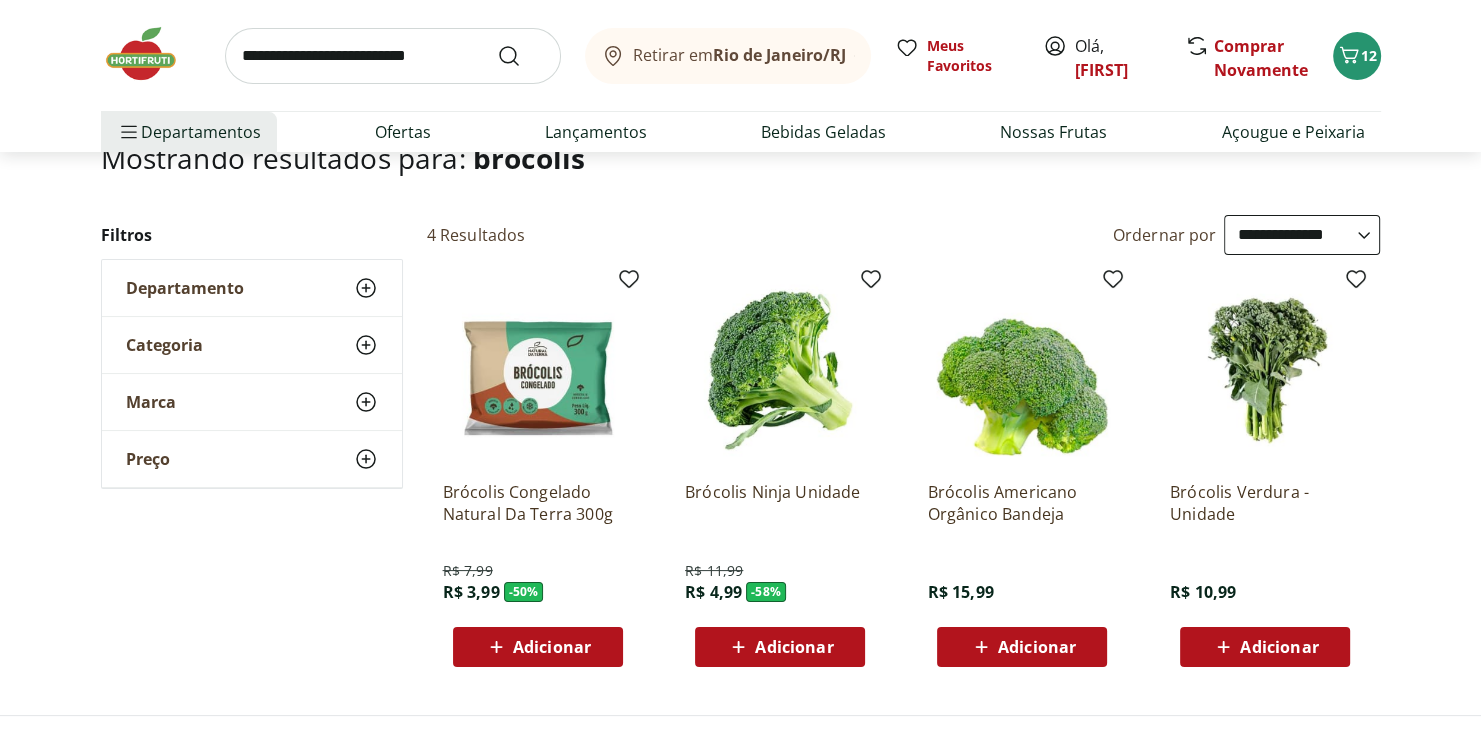 scroll, scrollTop: 185, scrollLeft: 0, axis: vertical 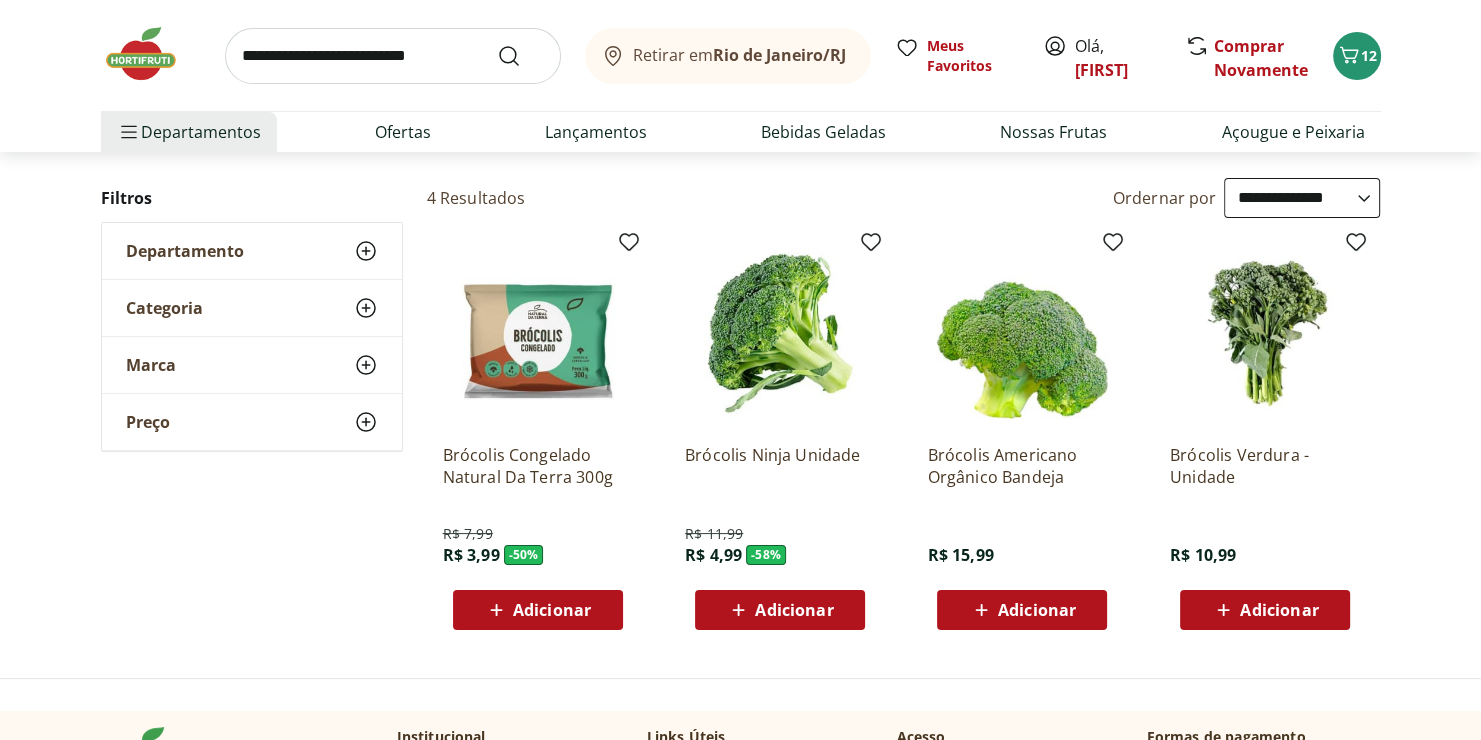 click on "Adicionar" at bounding box center [780, 610] 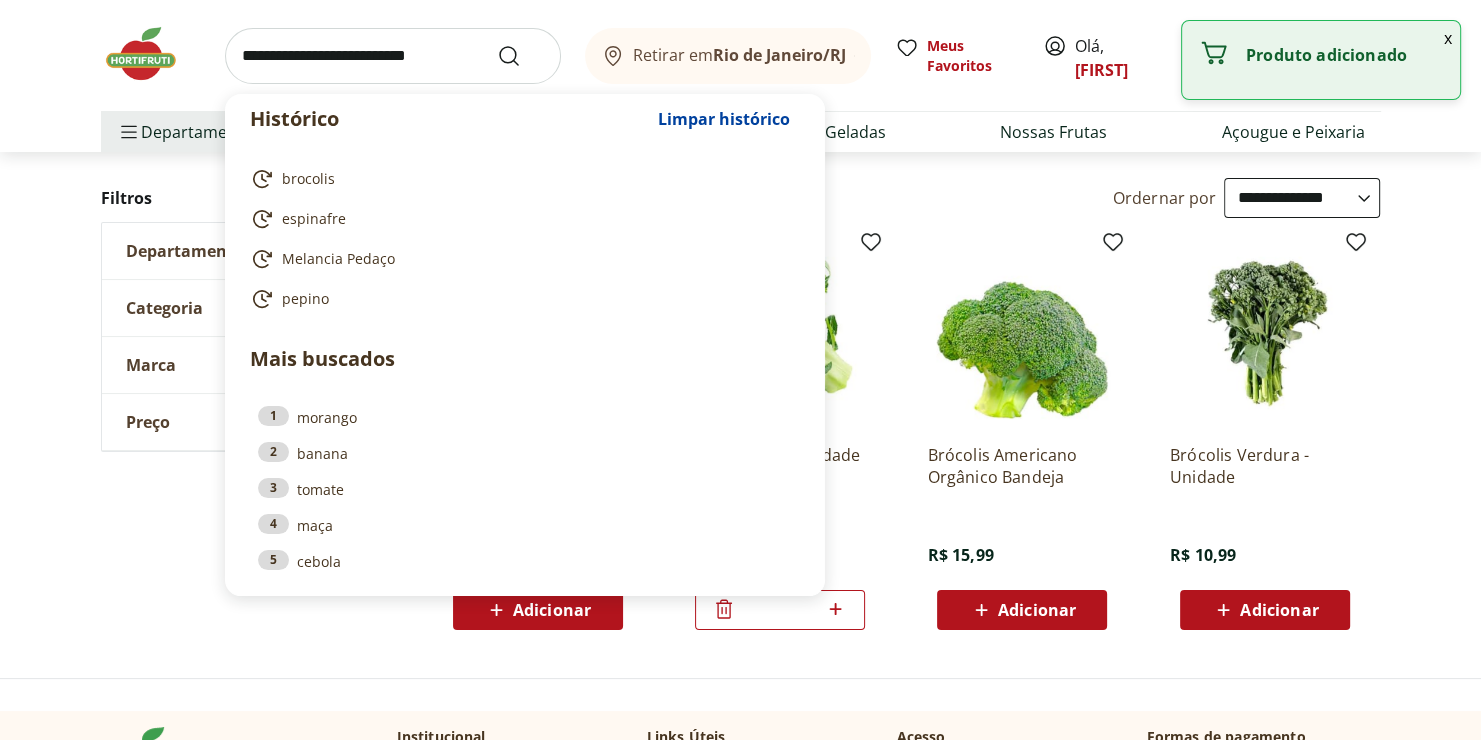 click at bounding box center (393, 56) 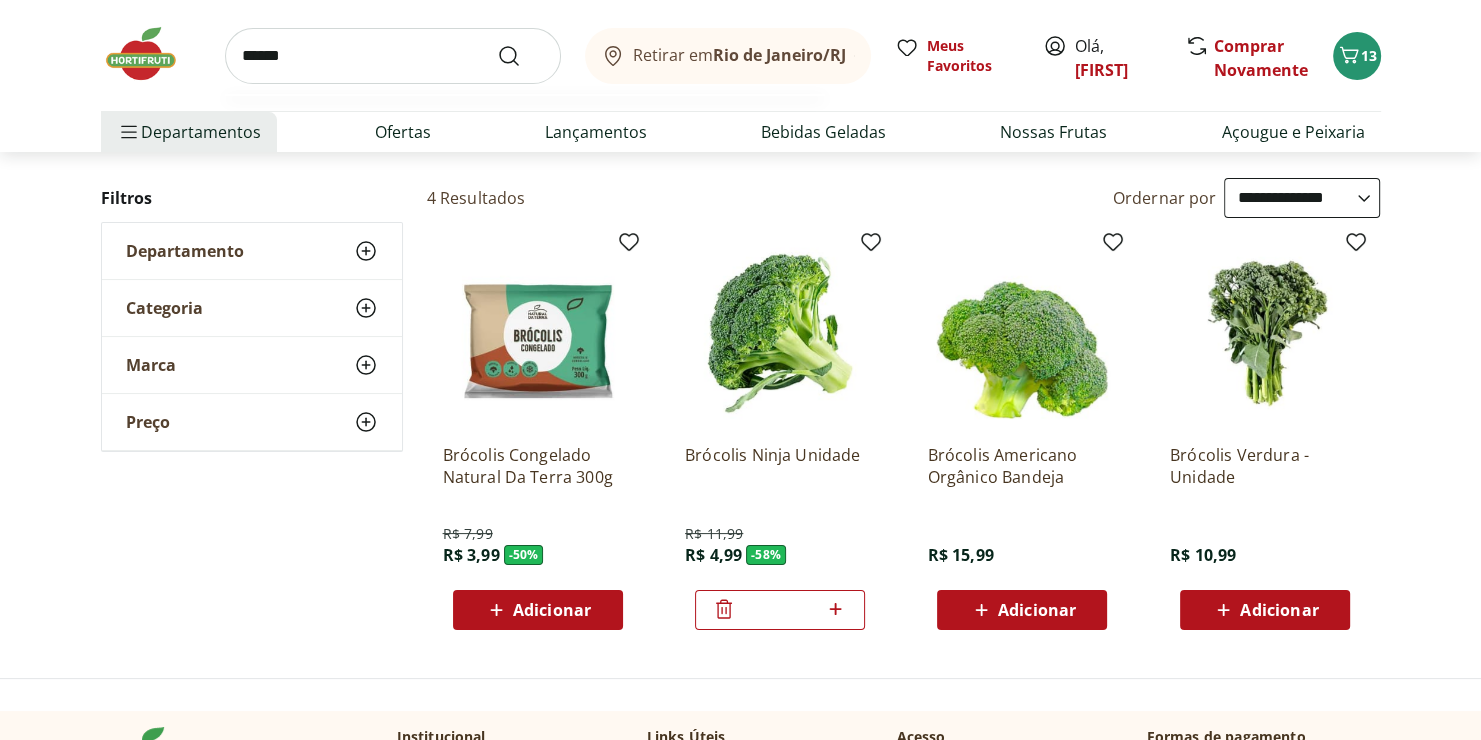 type on "******" 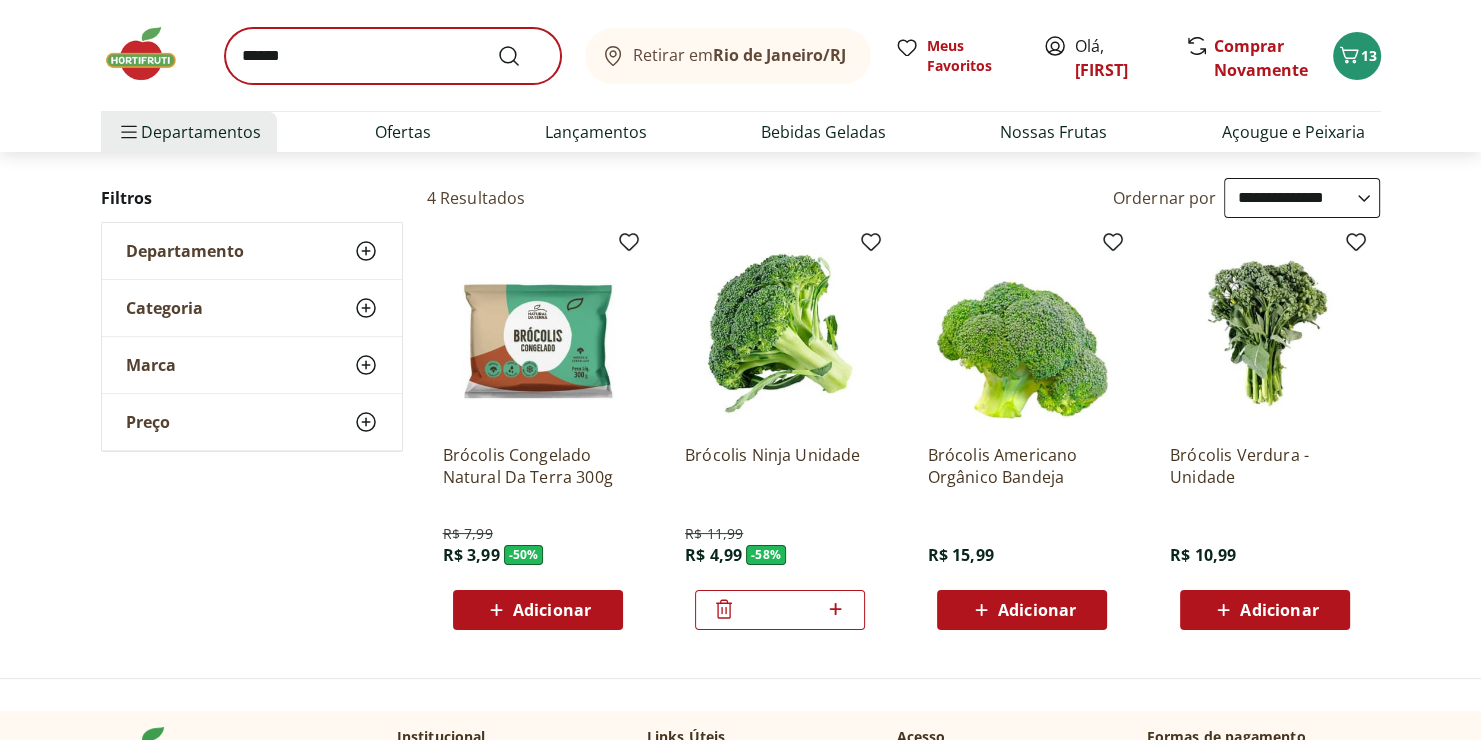 scroll, scrollTop: 0, scrollLeft: 0, axis: both 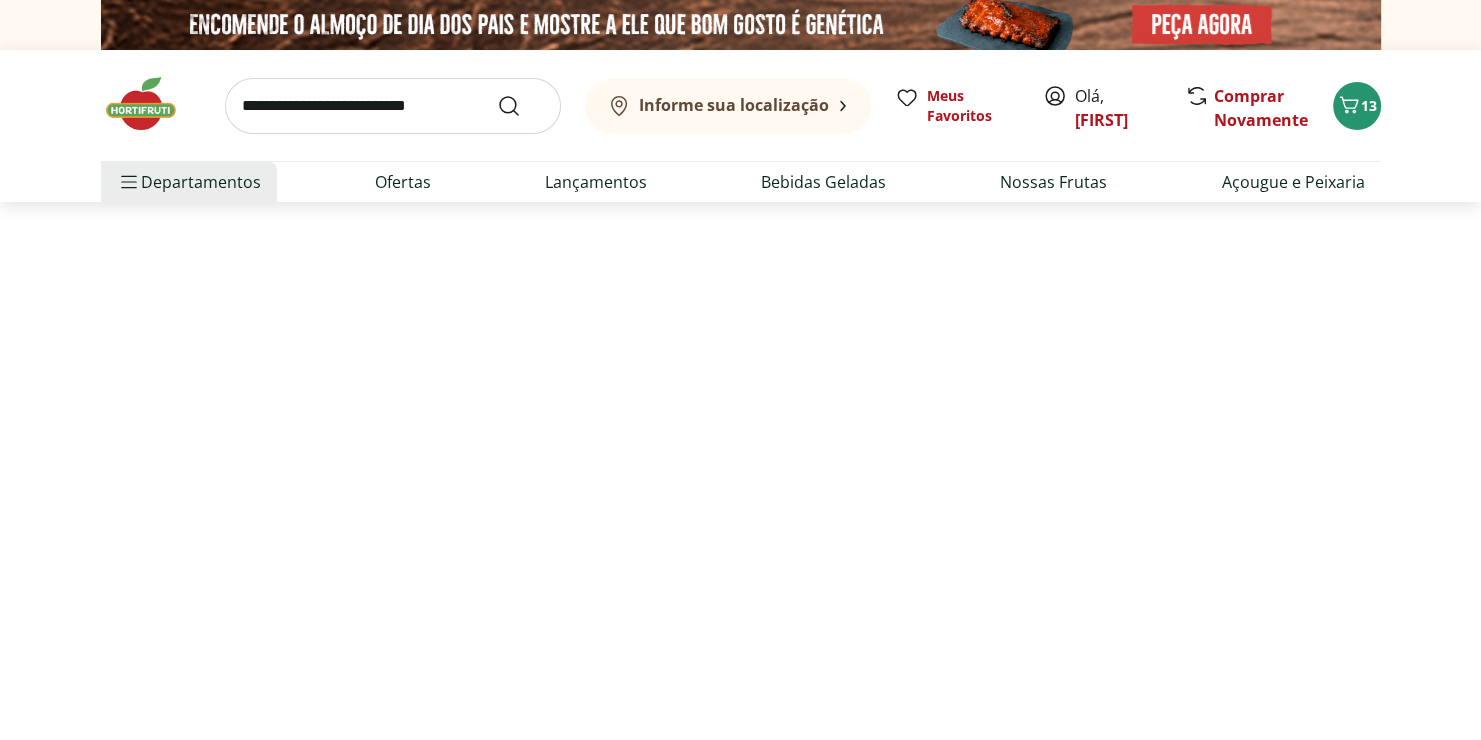 select on "**********" 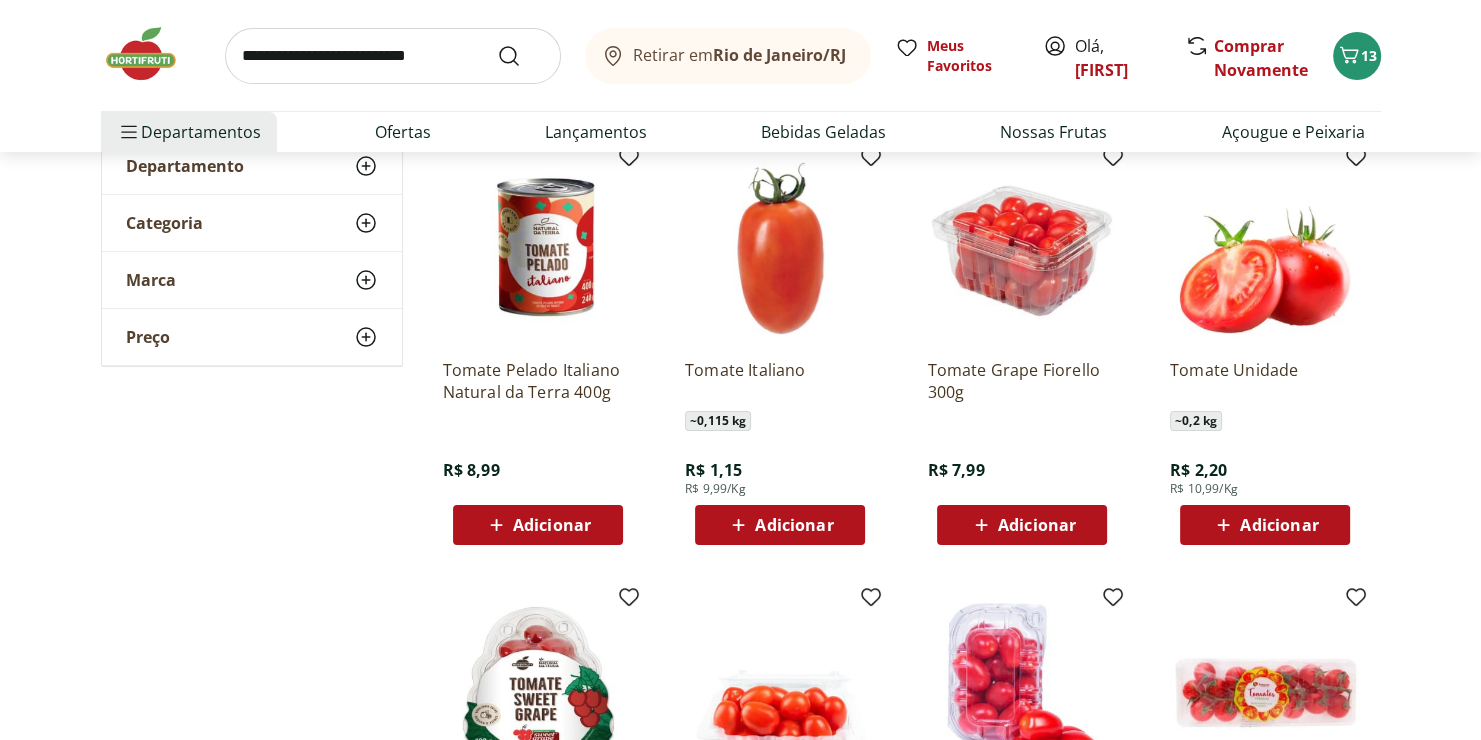 scroll, scrollTop: 340, scrollLeft: 0, axis: vertical 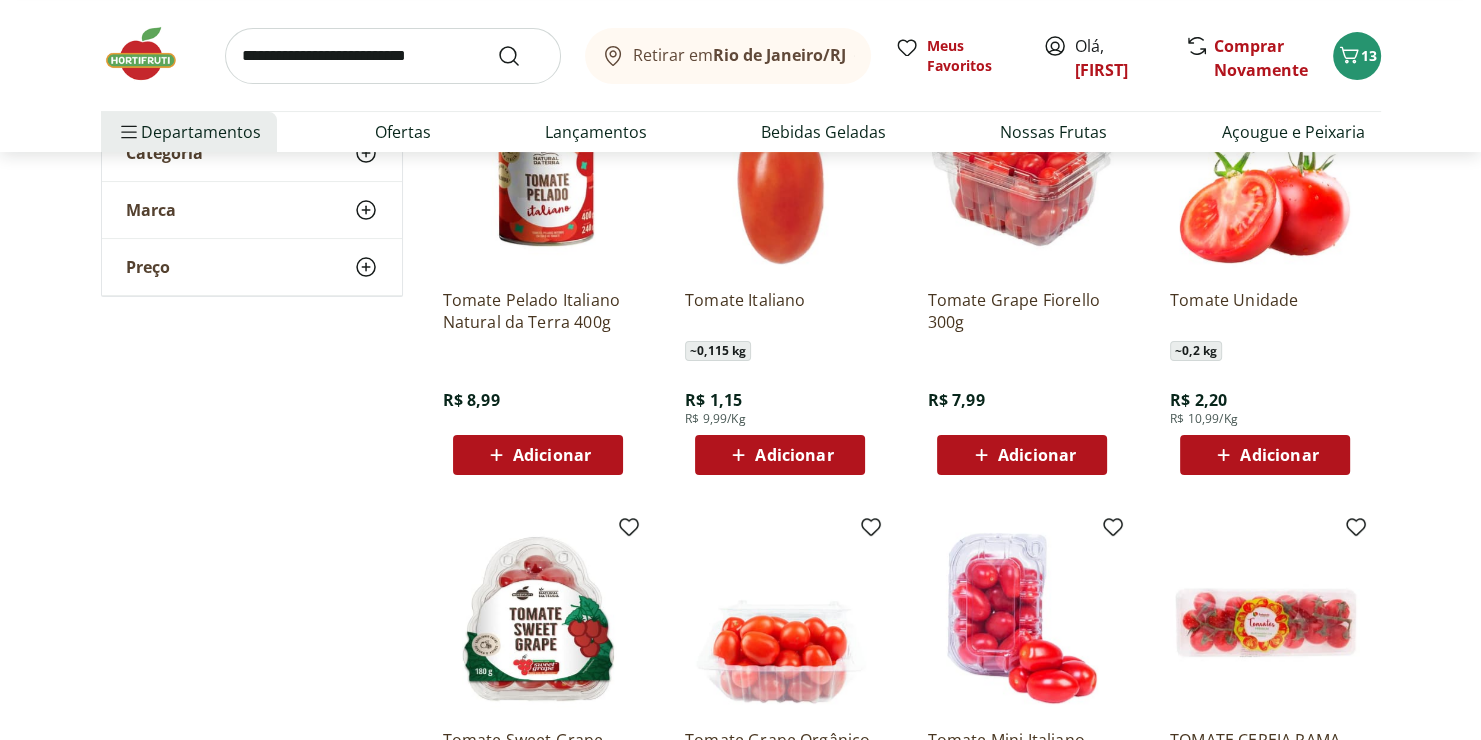 click on "Adicionar" at bounding box center (794, 455) 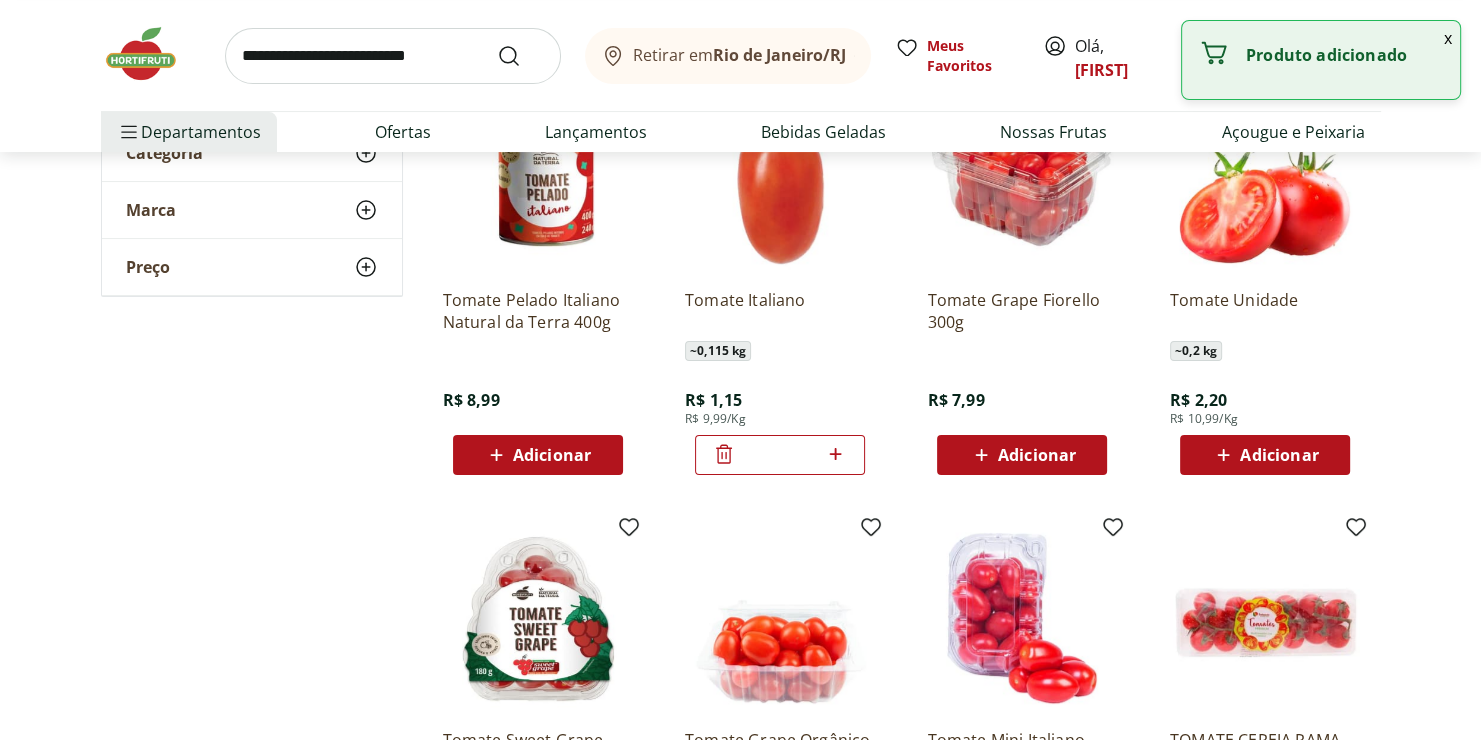click 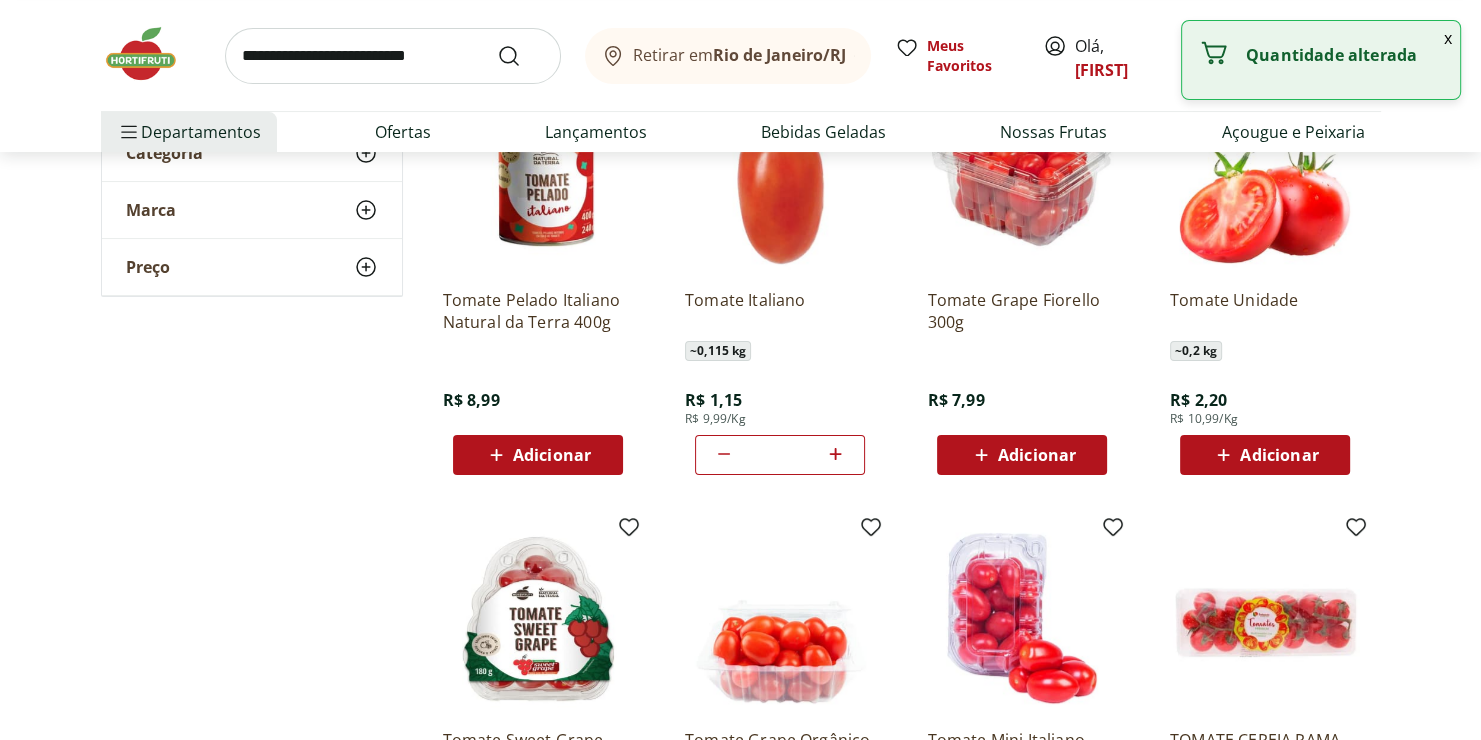 click 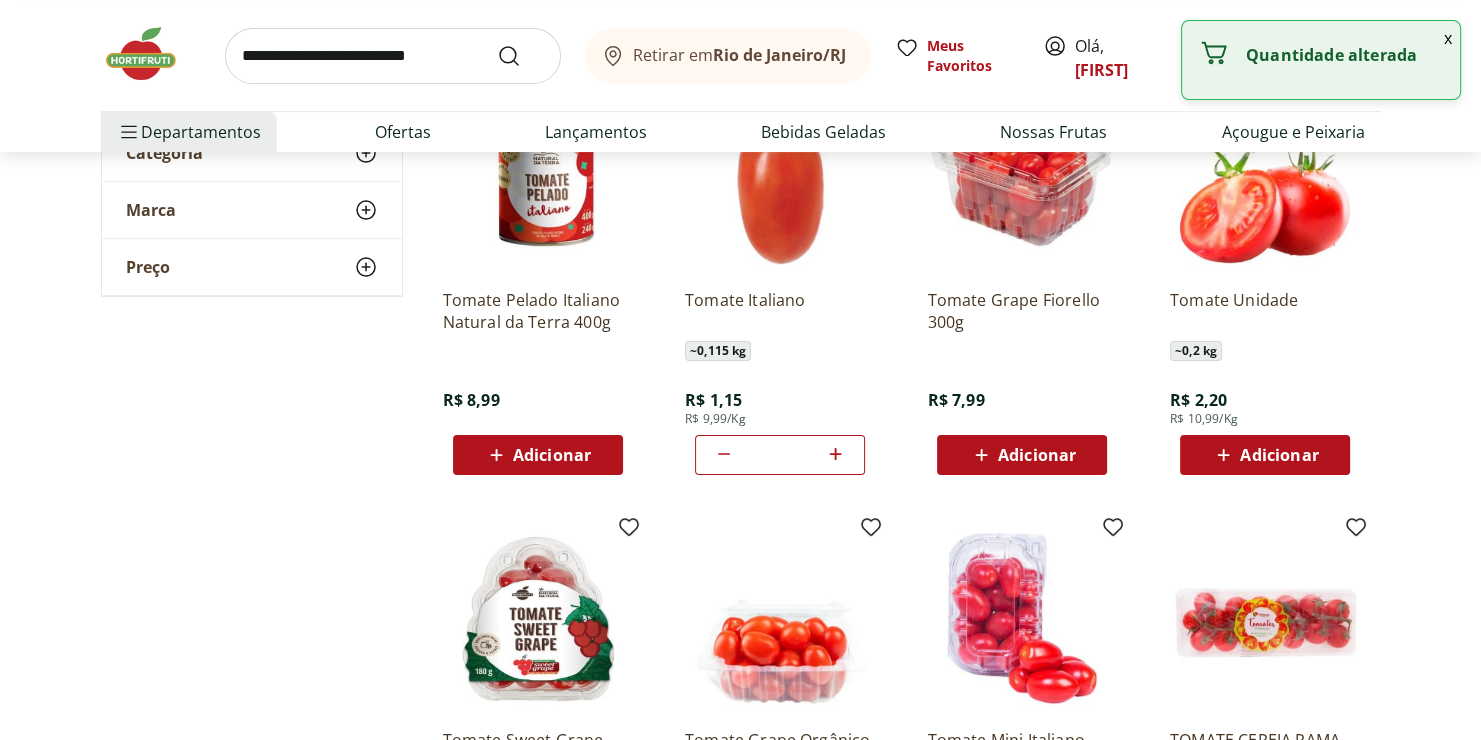 click 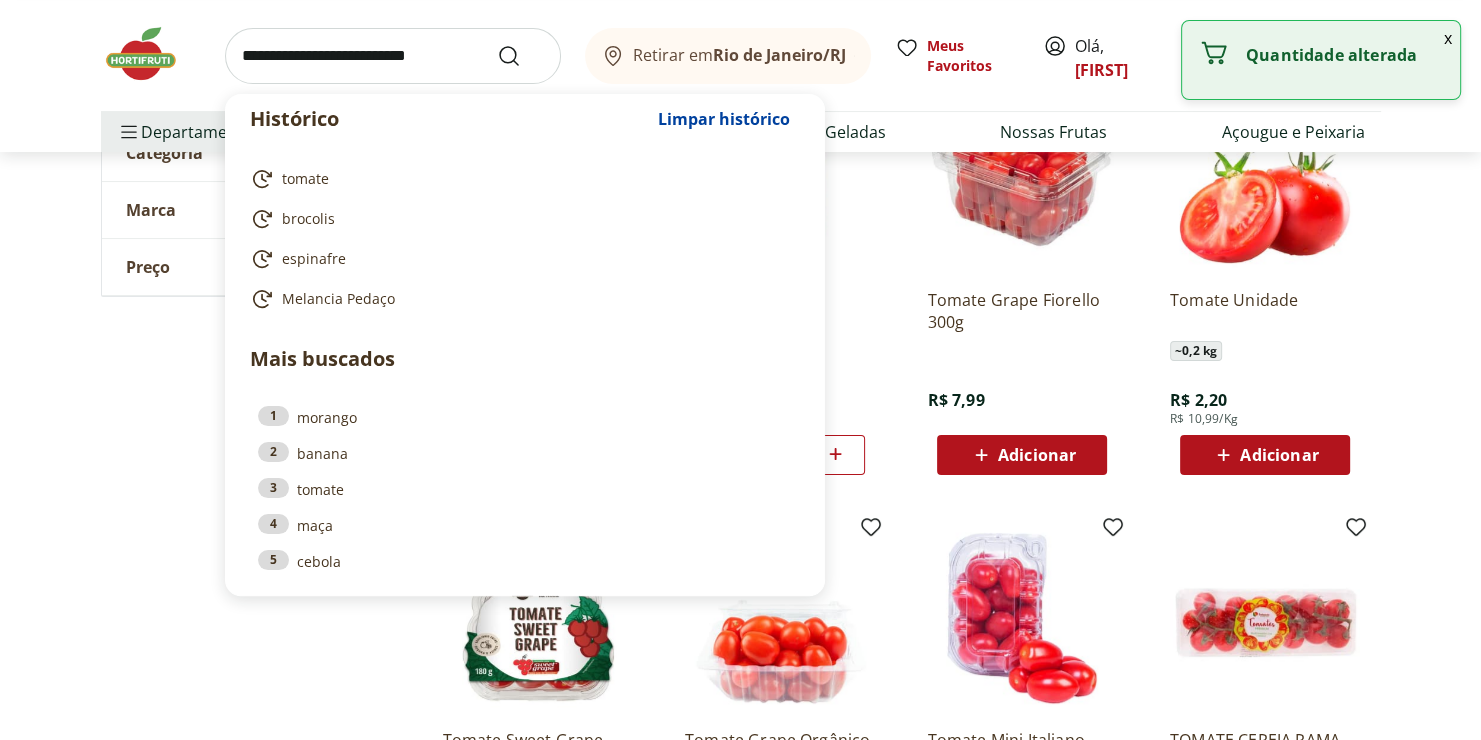 click at bounding box center [393, 56] 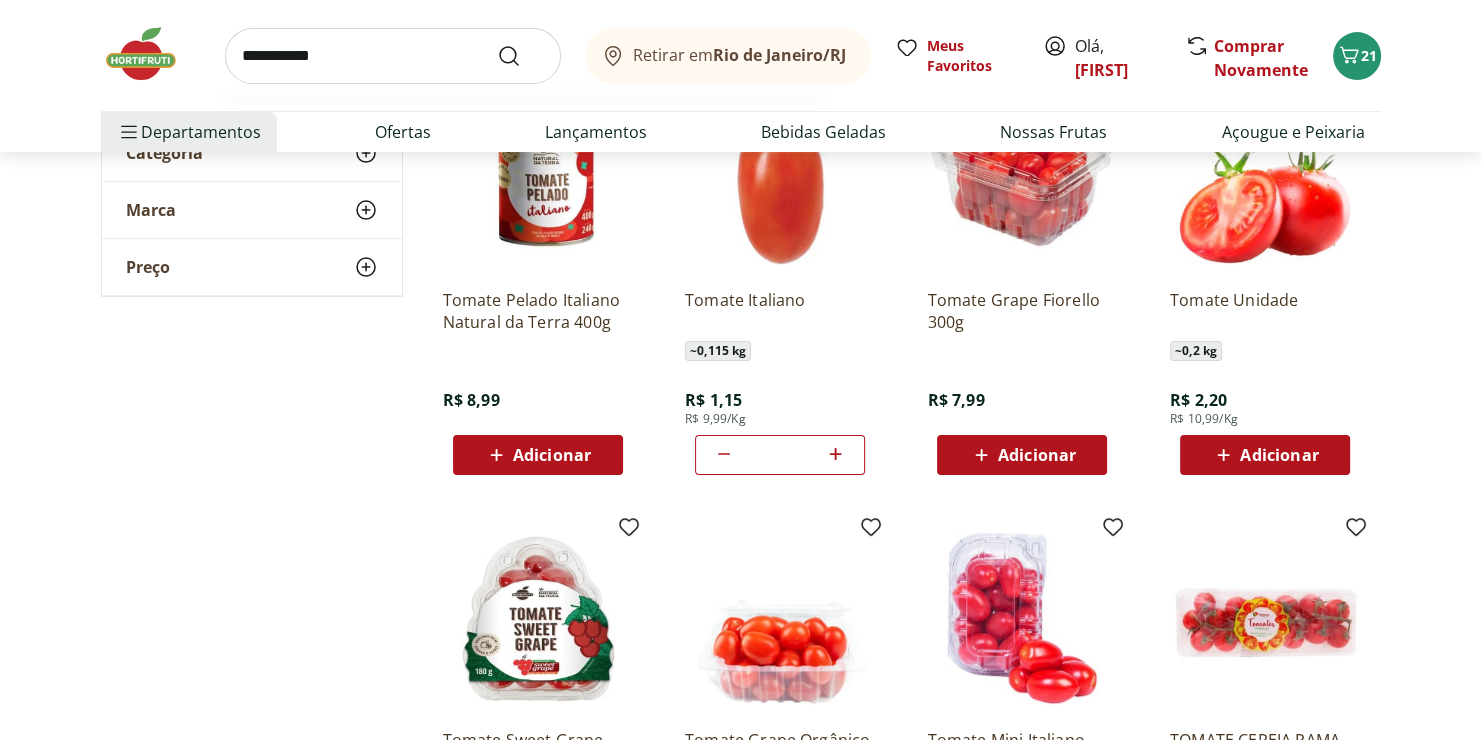 type on "**********" 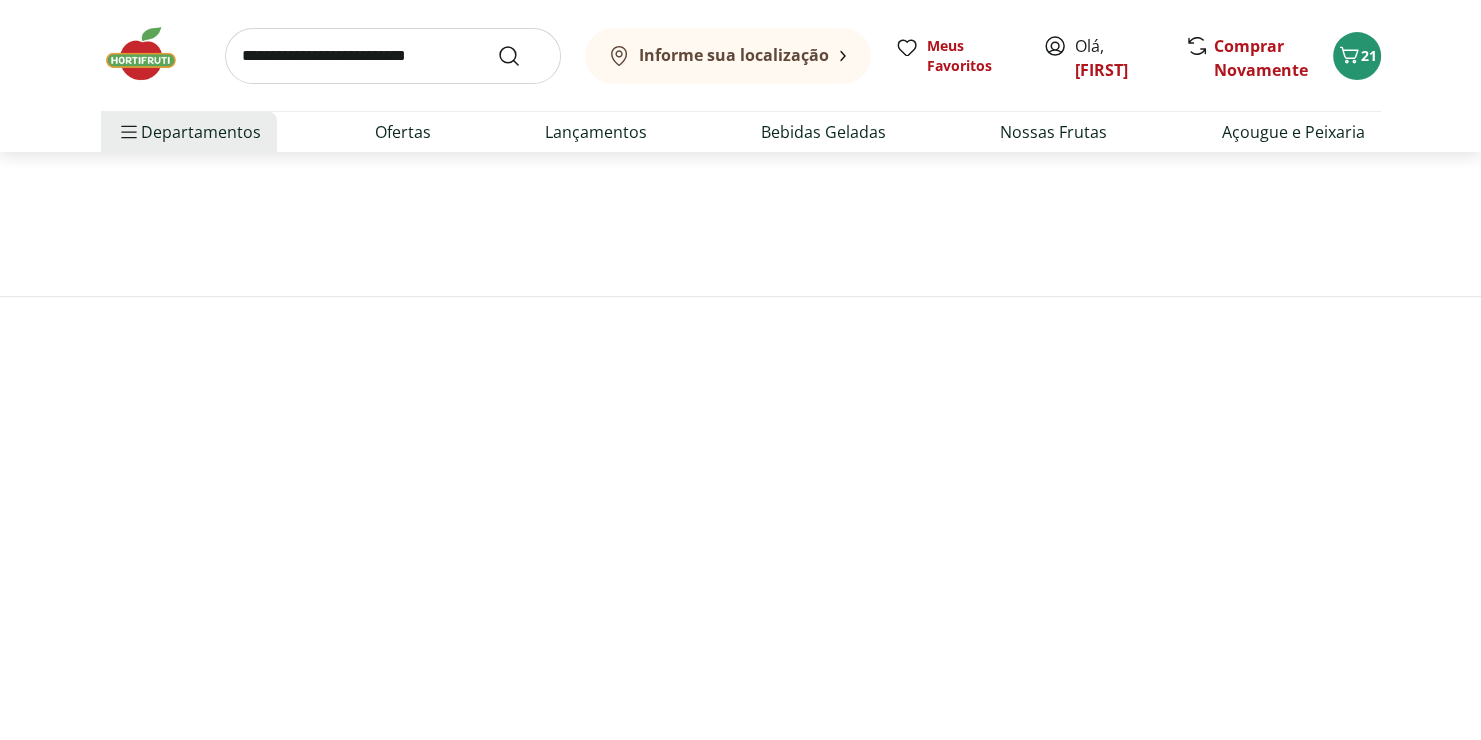 scroll, scrollTop: 0, scrollLeft: 0, axis: both 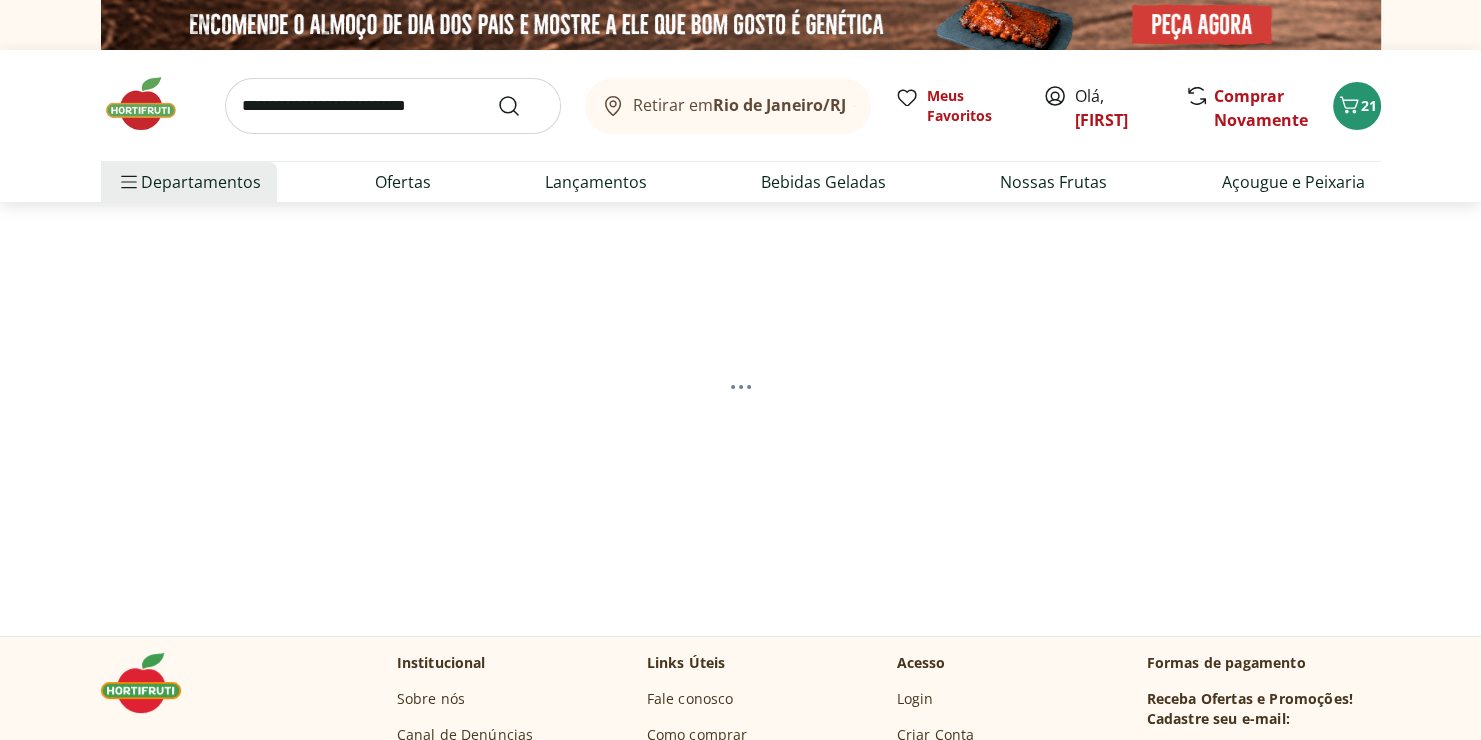 select on "**********" 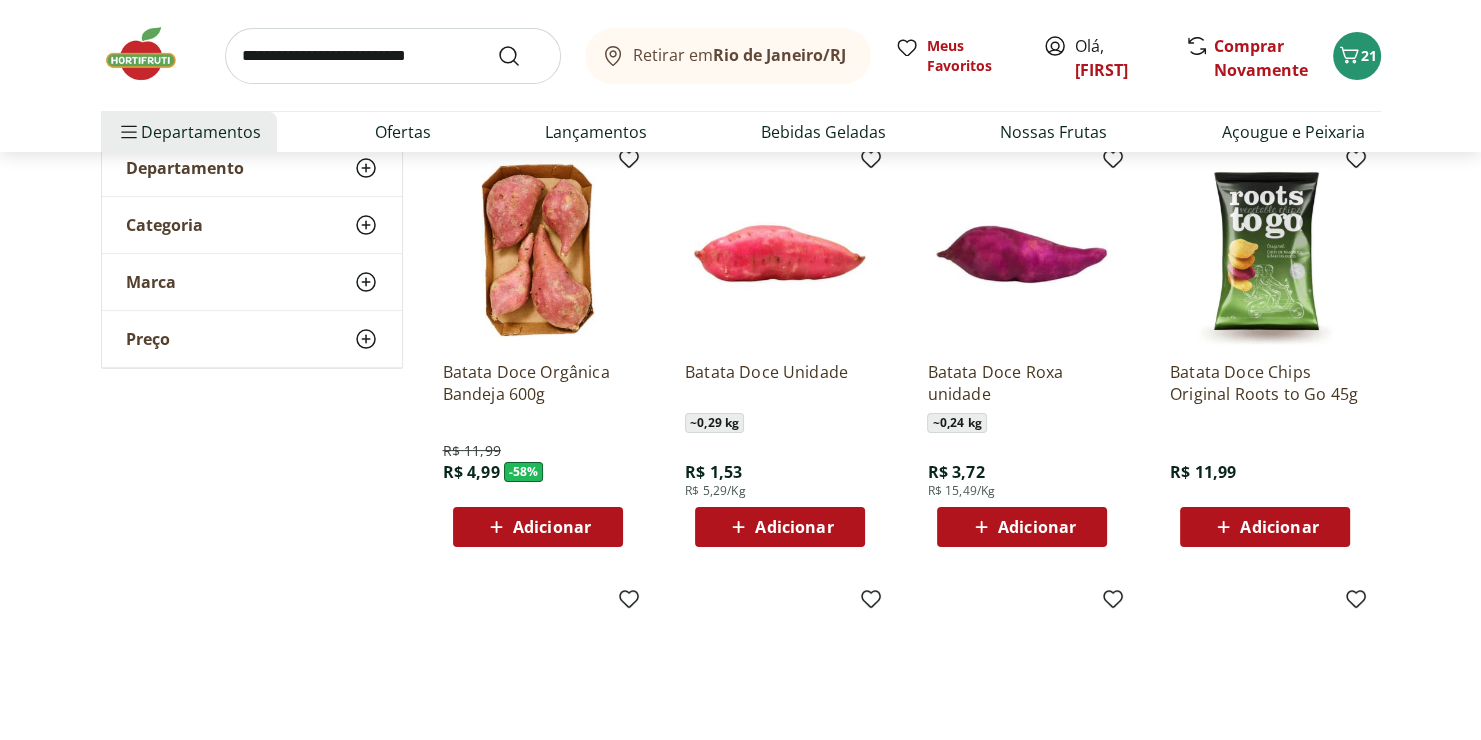 scroll, scrollTop: 283, scrollLeft: 0, axis: vertical 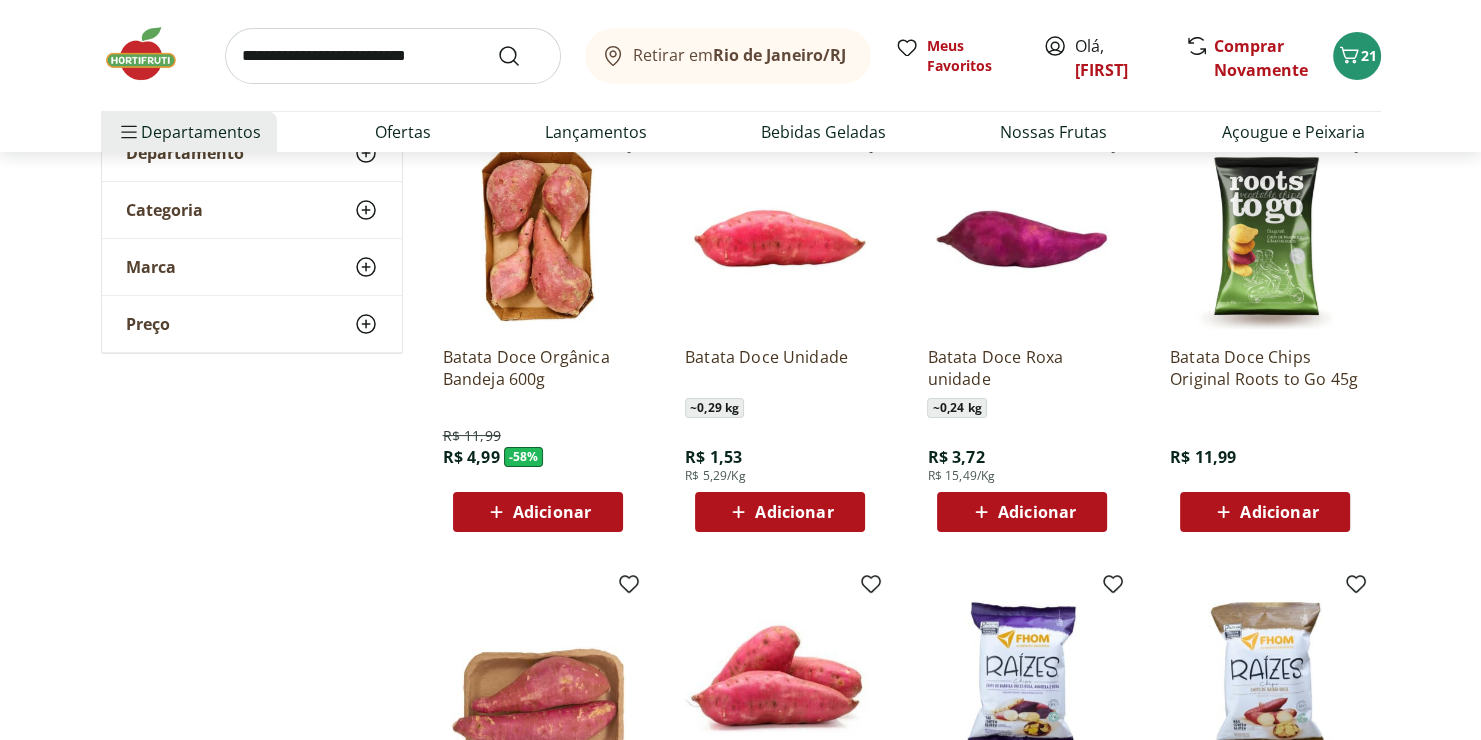 click on "Adicionar" at bounding box center (780, 512) 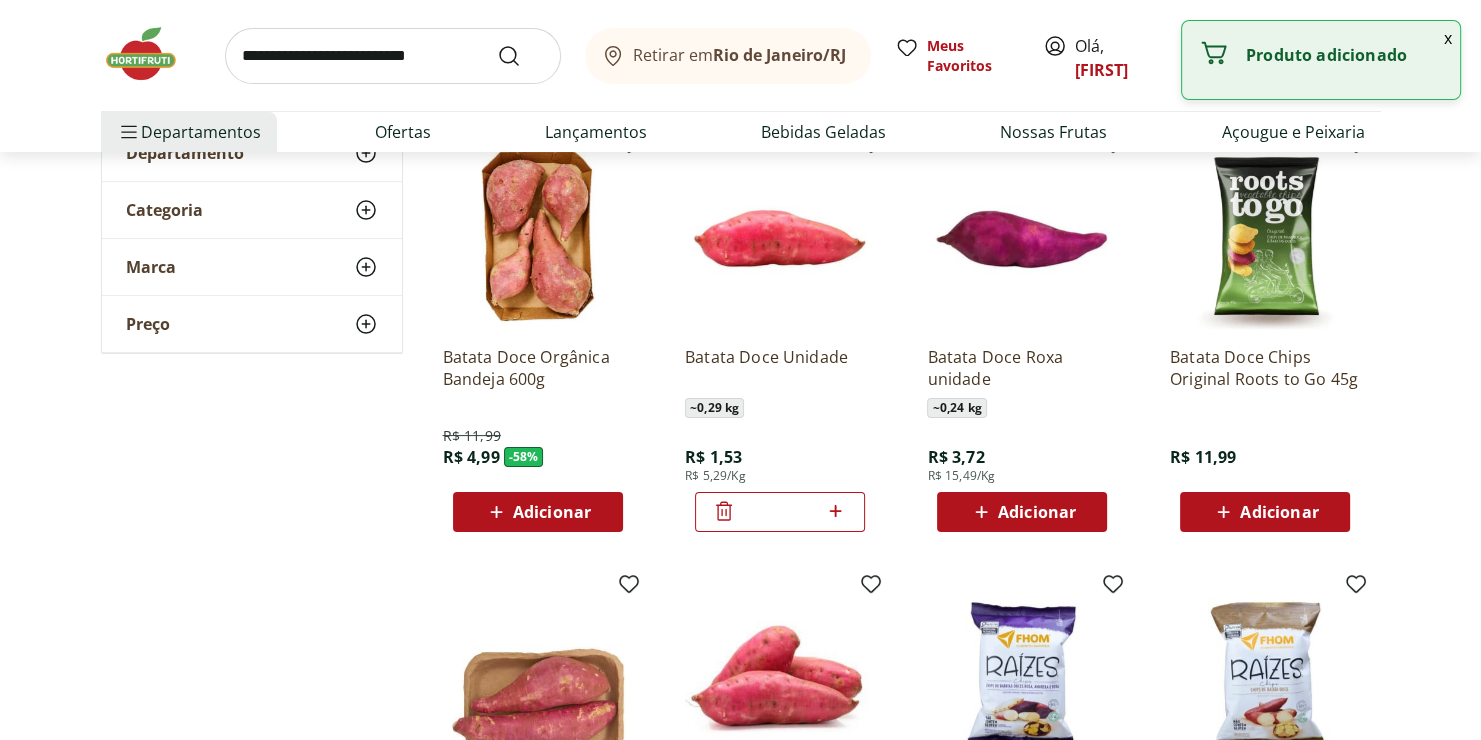 click 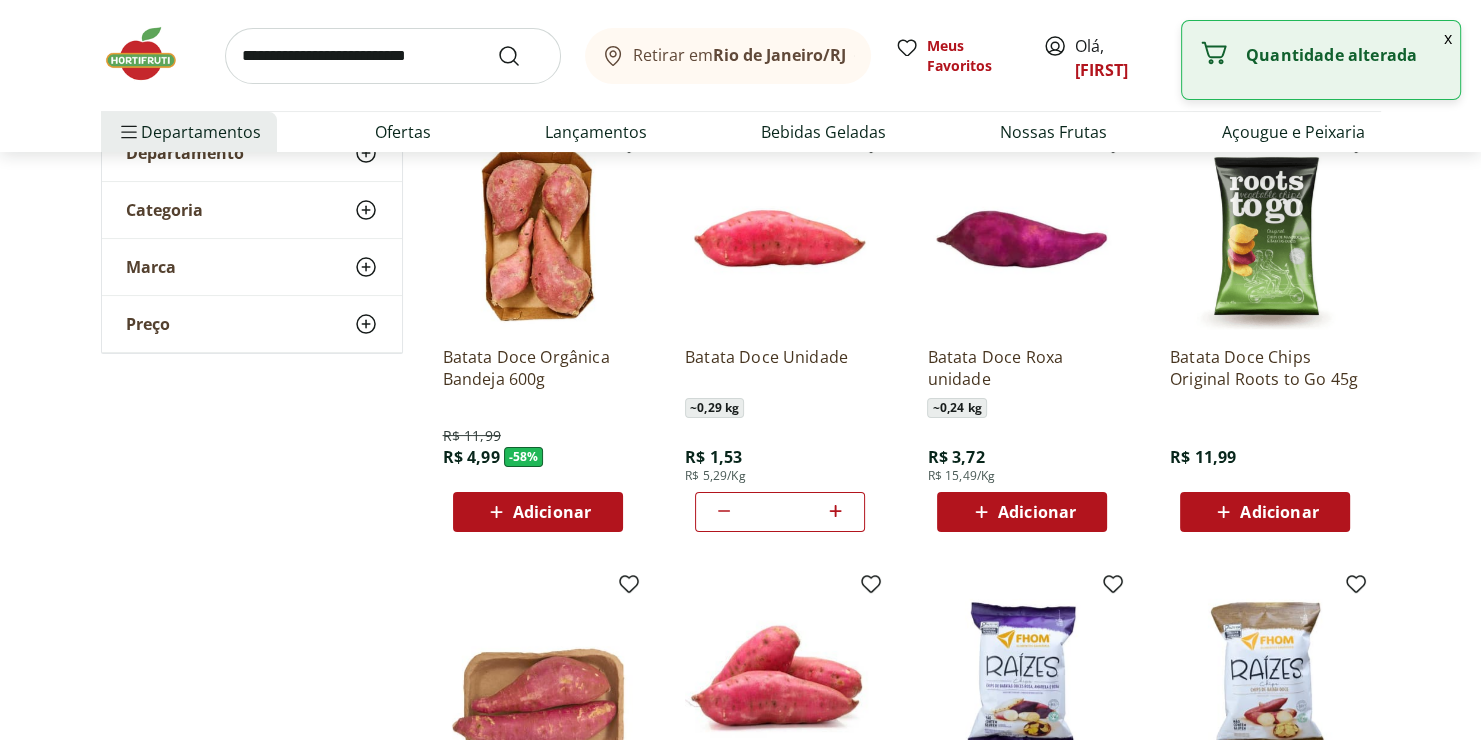 click 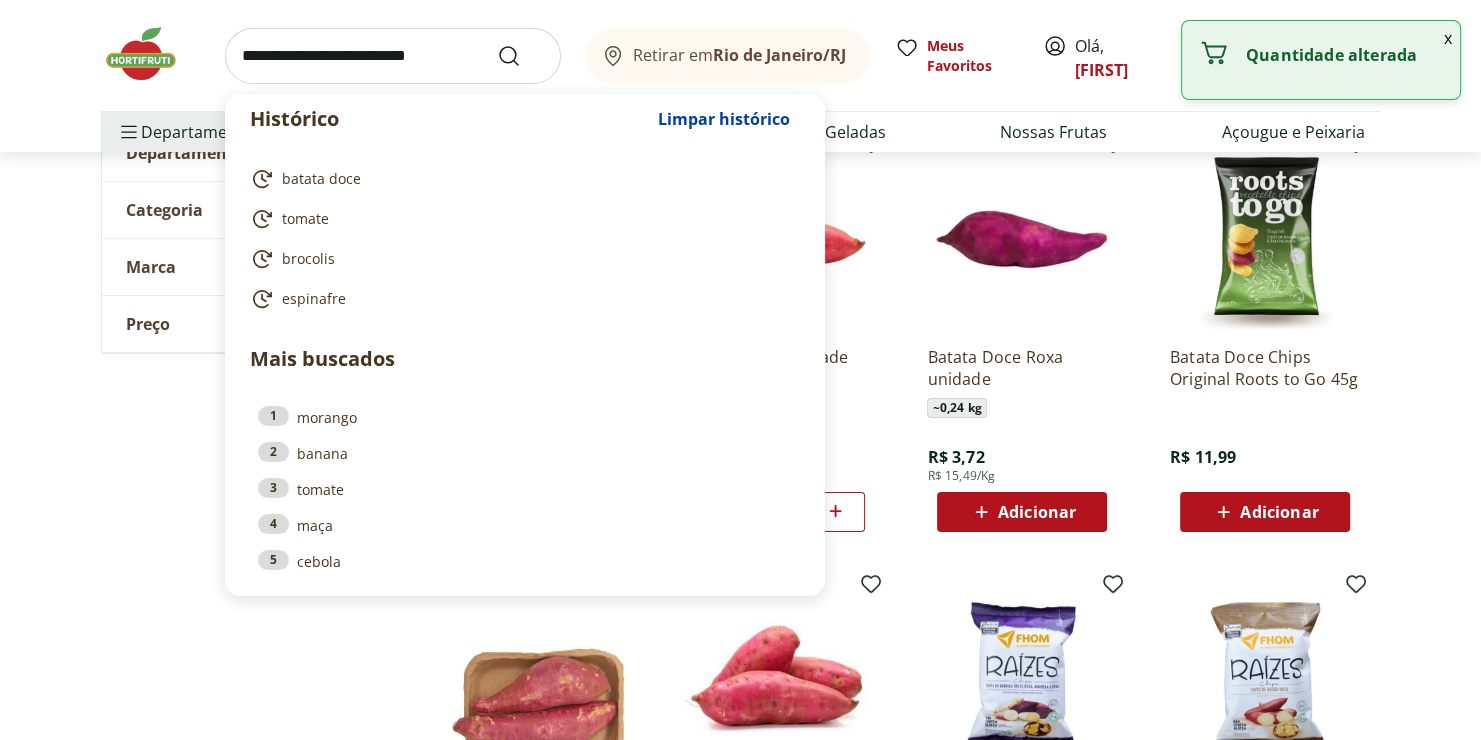 click at bounding box center (393, 56) 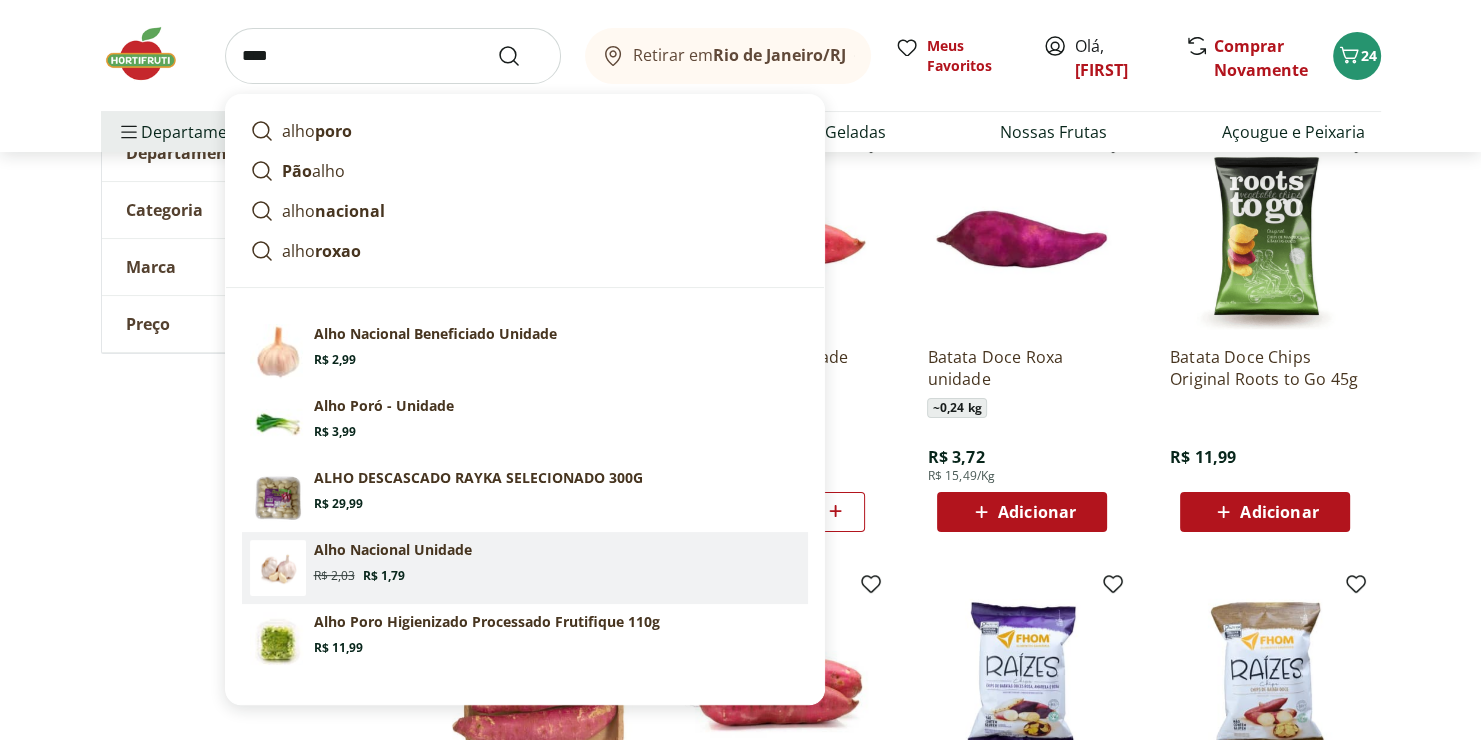 click on "Alho Nacional Unidade Original price: R$ 2,03 Price: R$ 1,79" at bounding box center [557, 562] 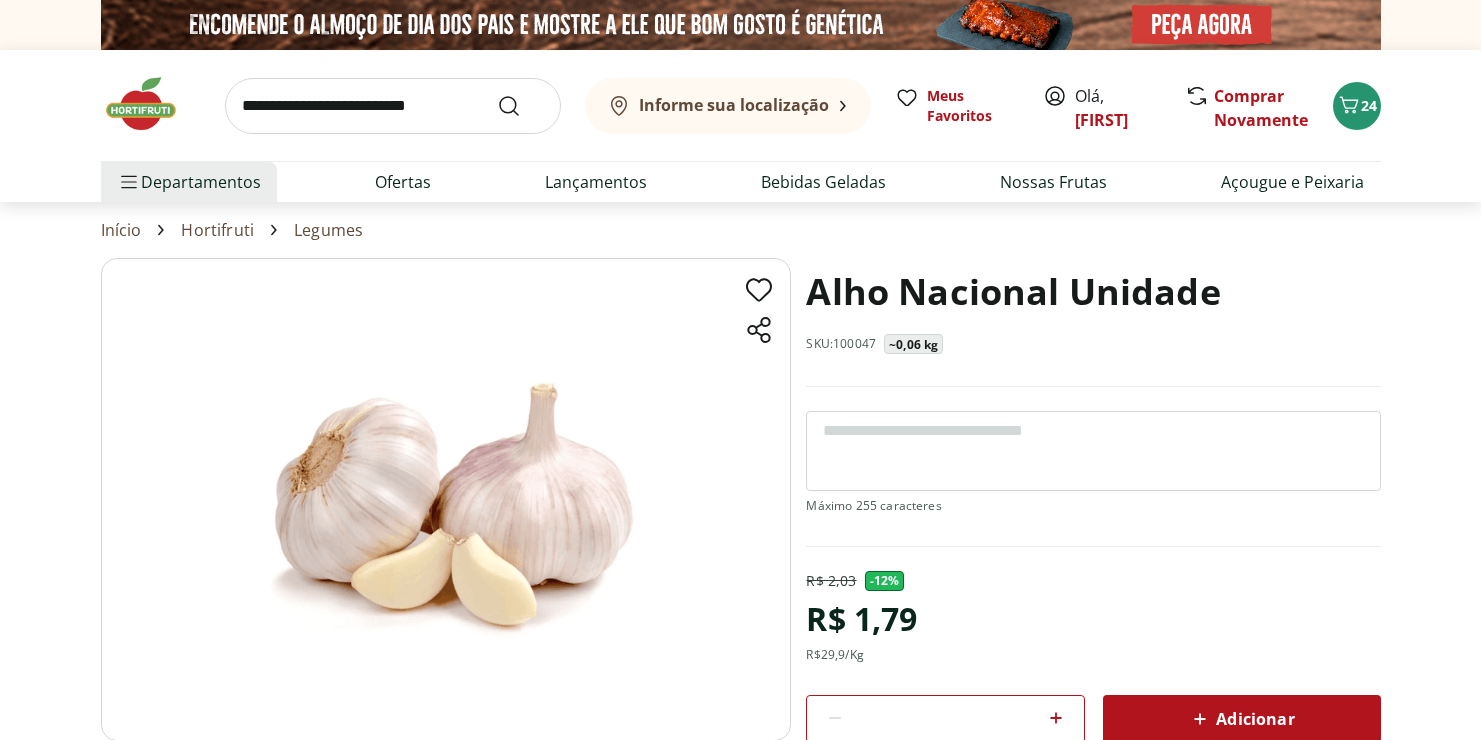scroll, scrollTop: 0, scrollLeft: 0, axis: both 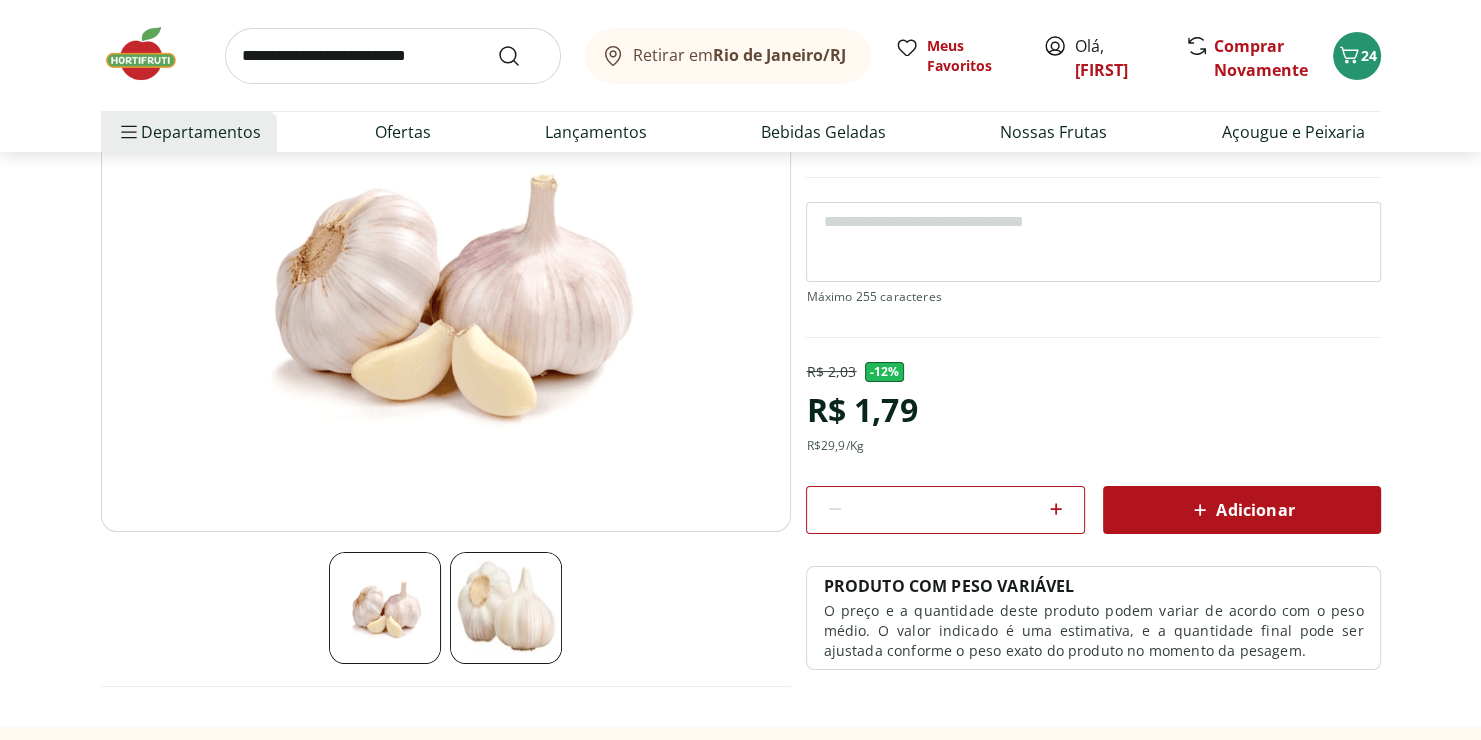click 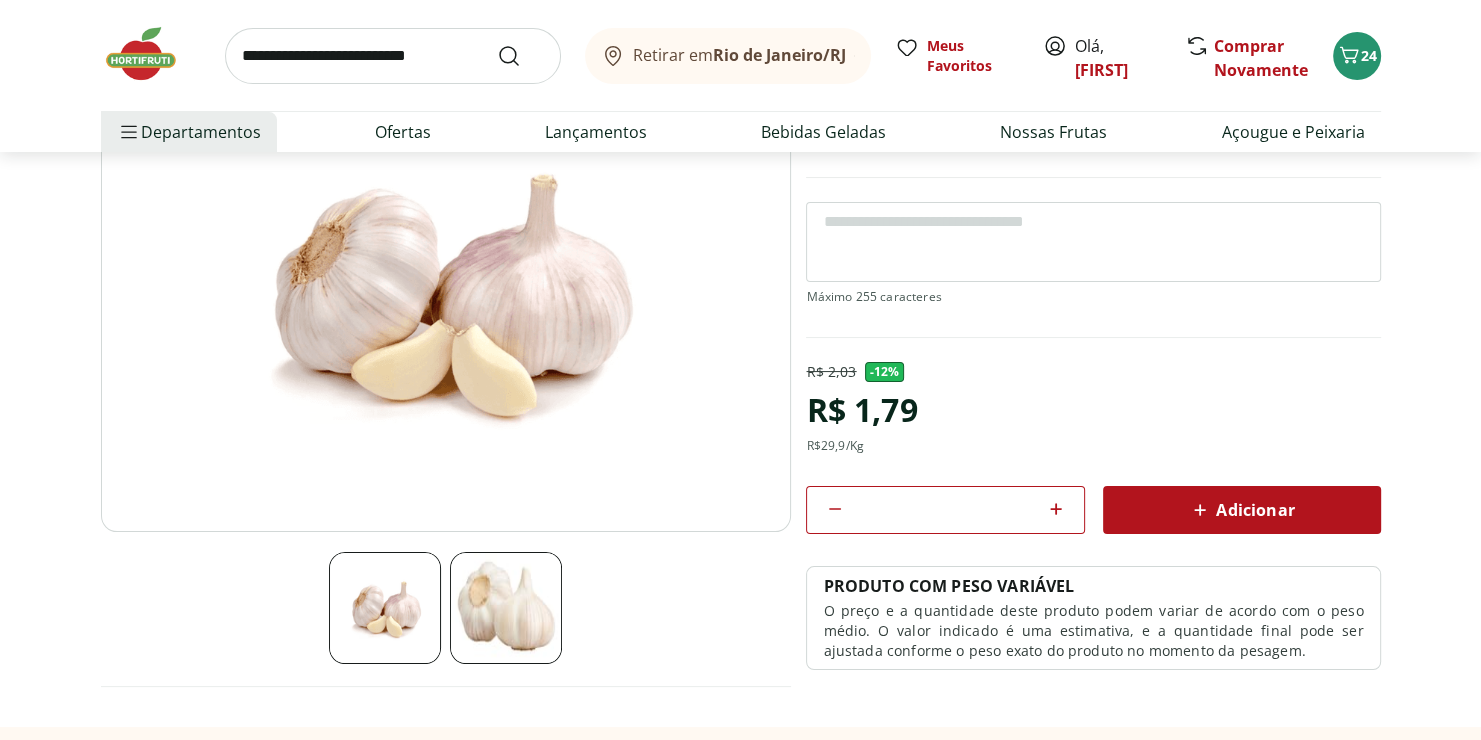 click 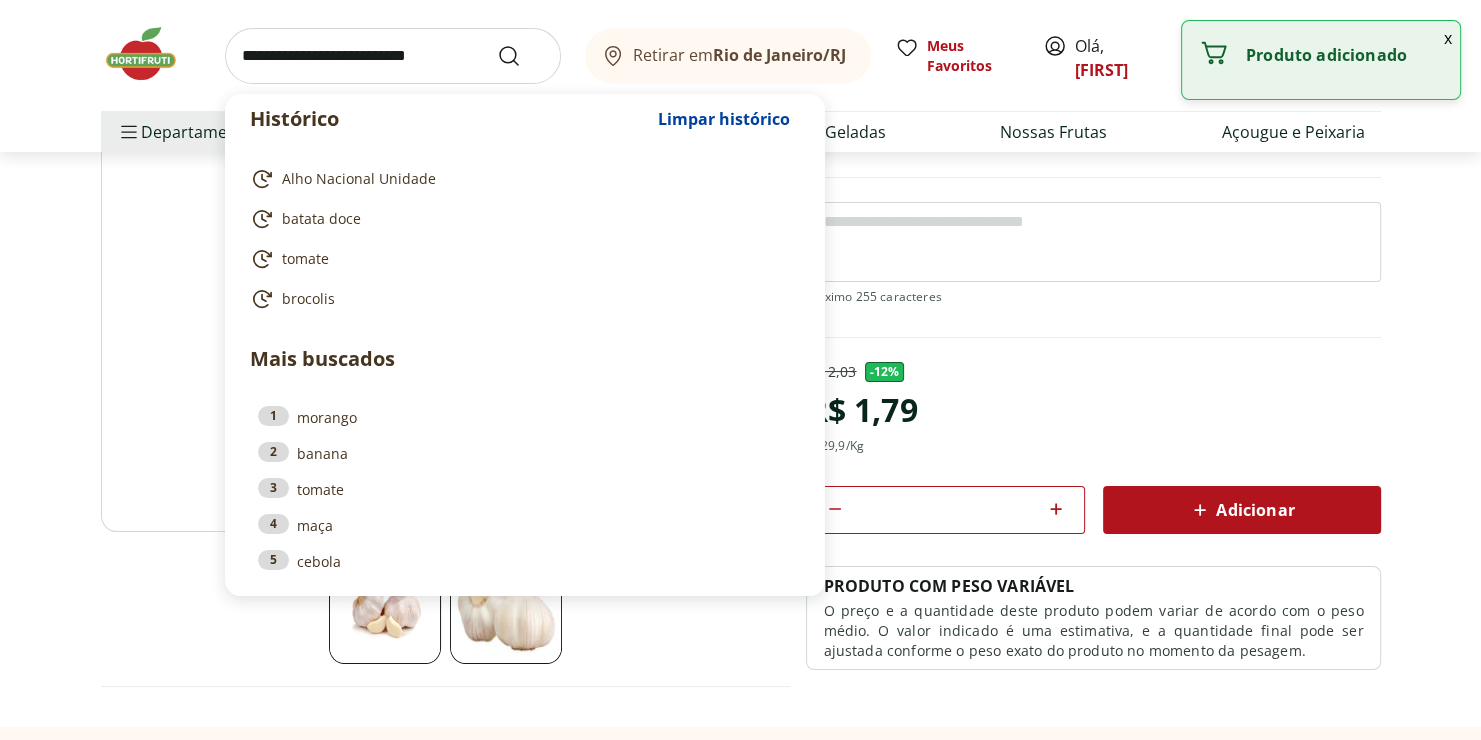 click at bounding box center (393, 56) 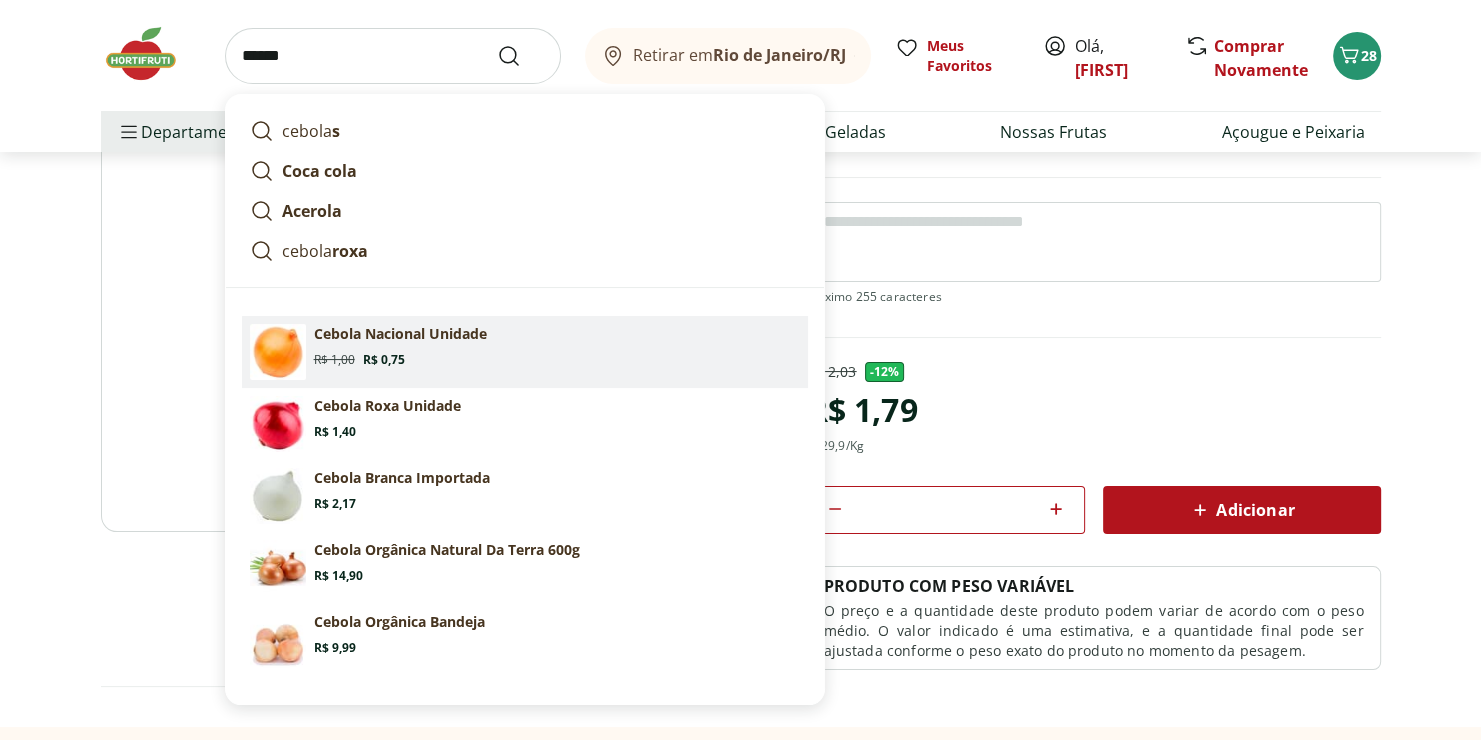 click on "Cebola Nacional Unidade Original price: R$ 1,00 Price: R$ 0,75" at bounding box center [557, 346] 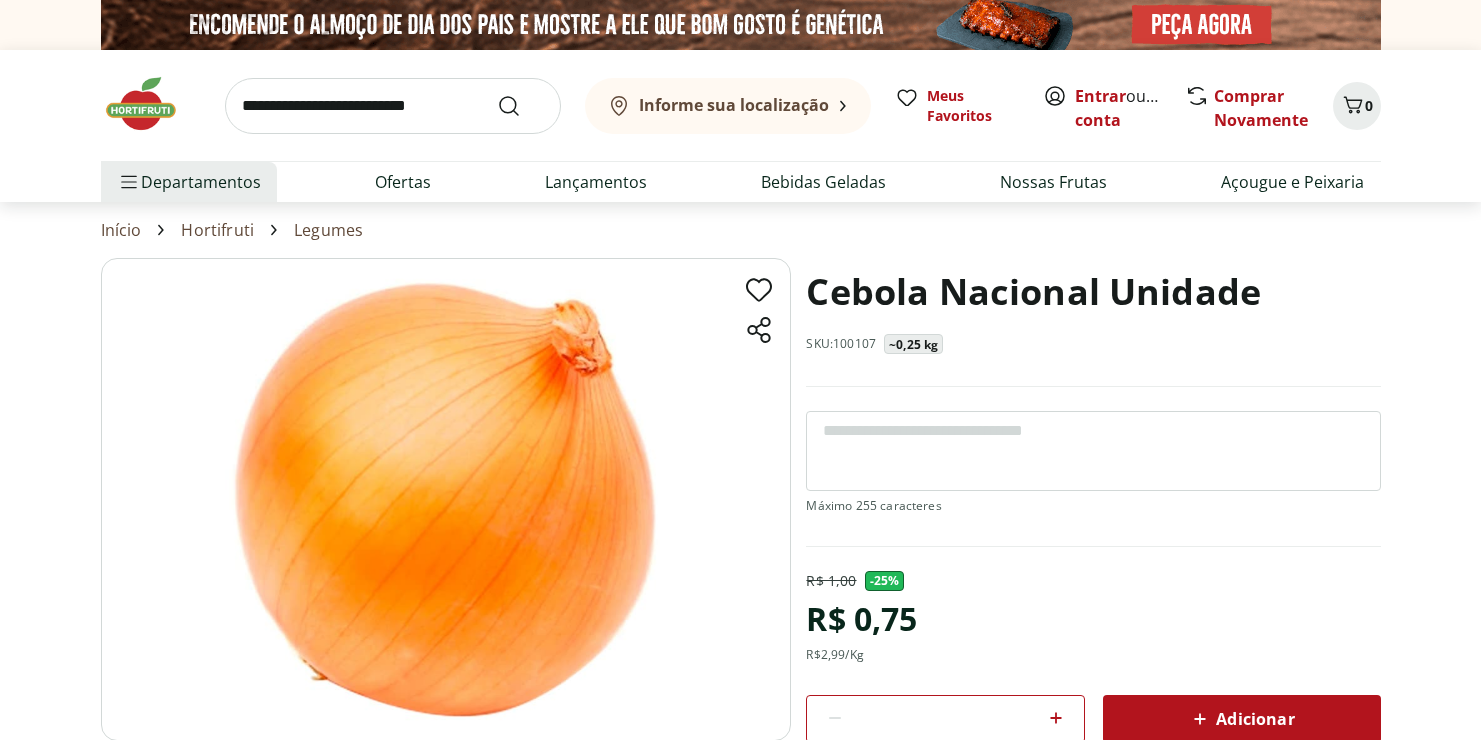 scroll, scrollTop: 0, scrollLeft: 0, axis: both 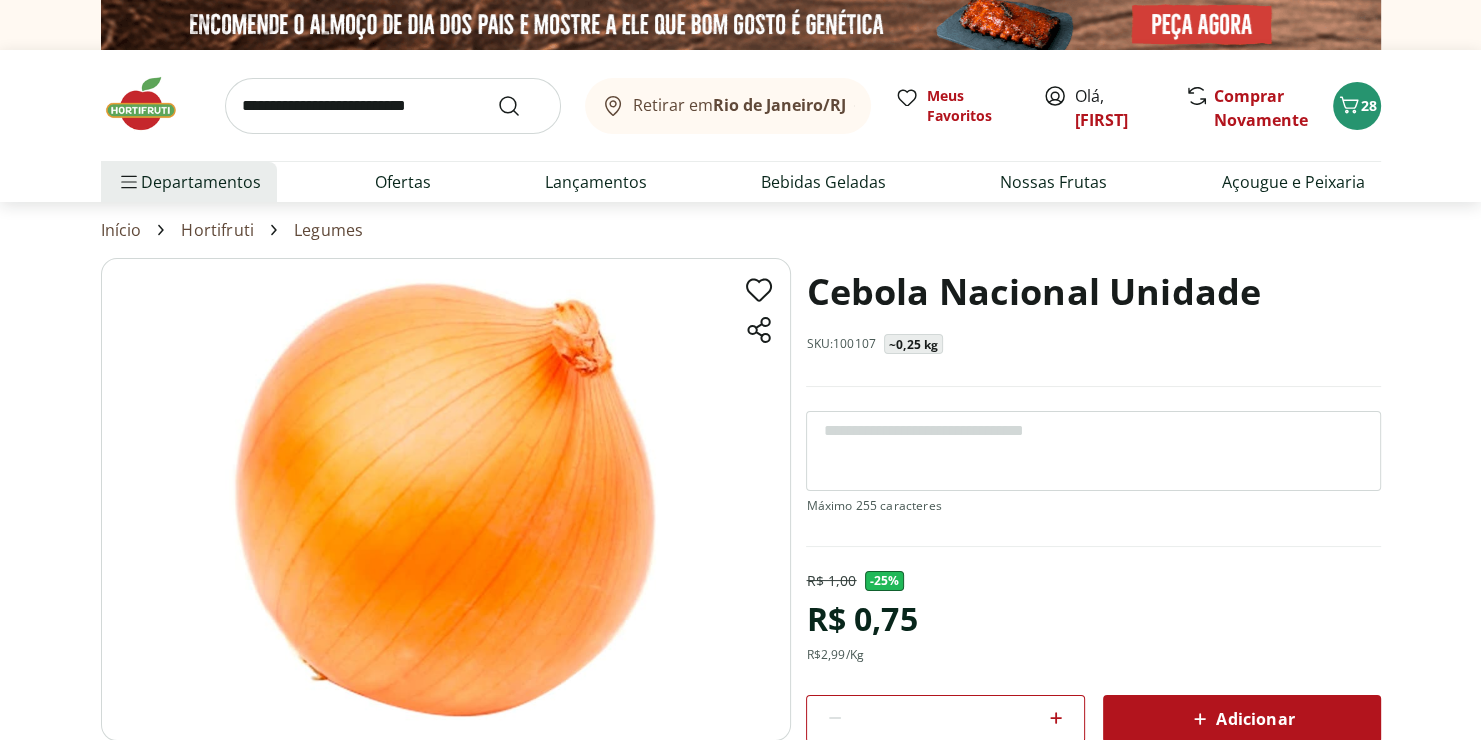 click 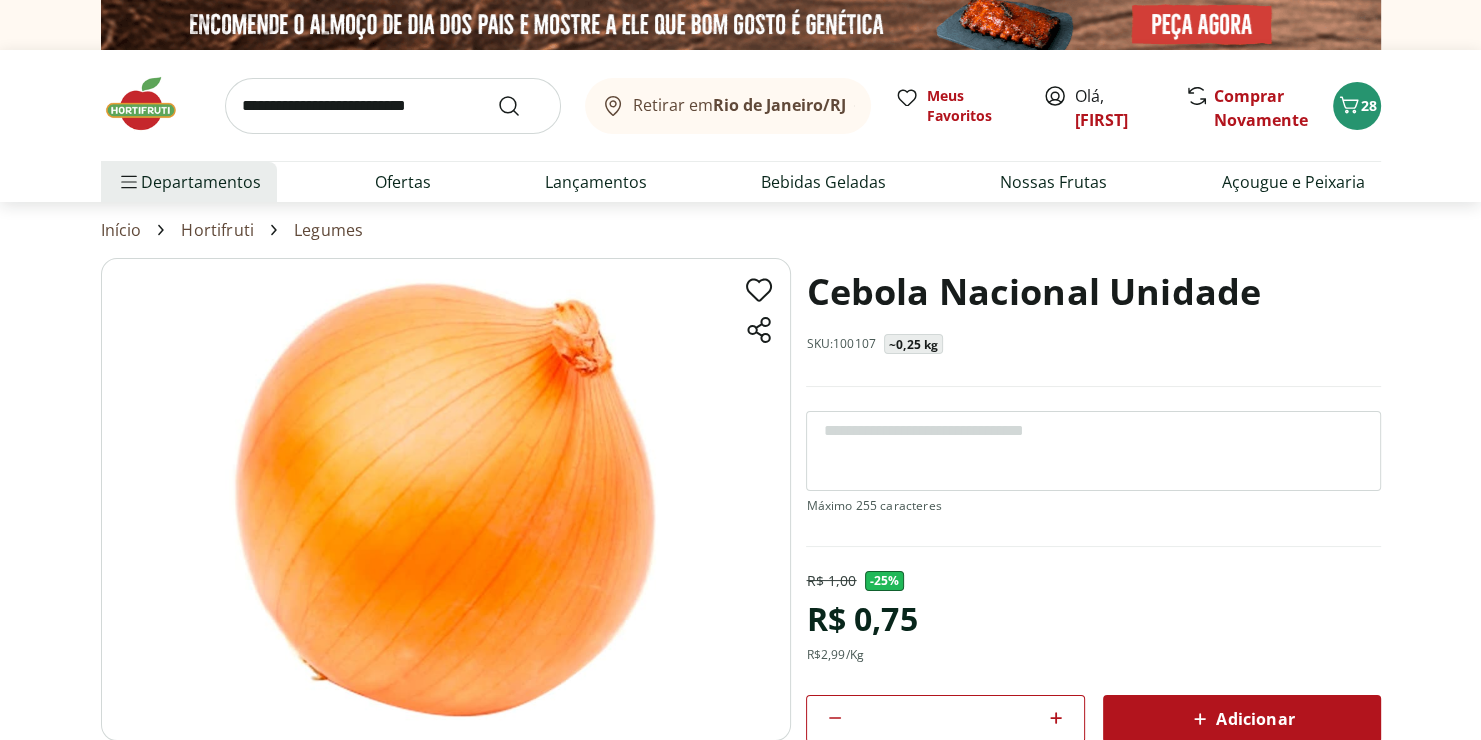 click 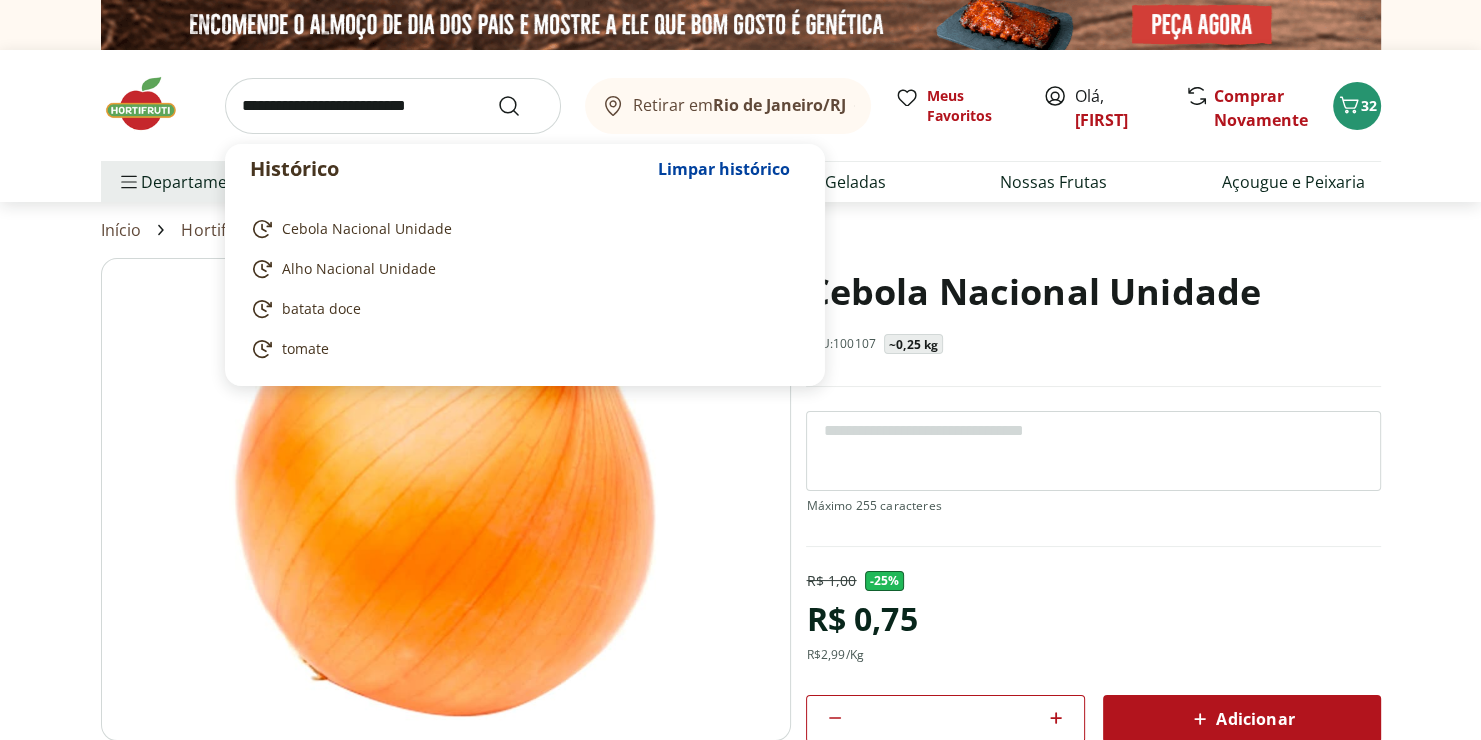 click at bounding box center [393, 106] 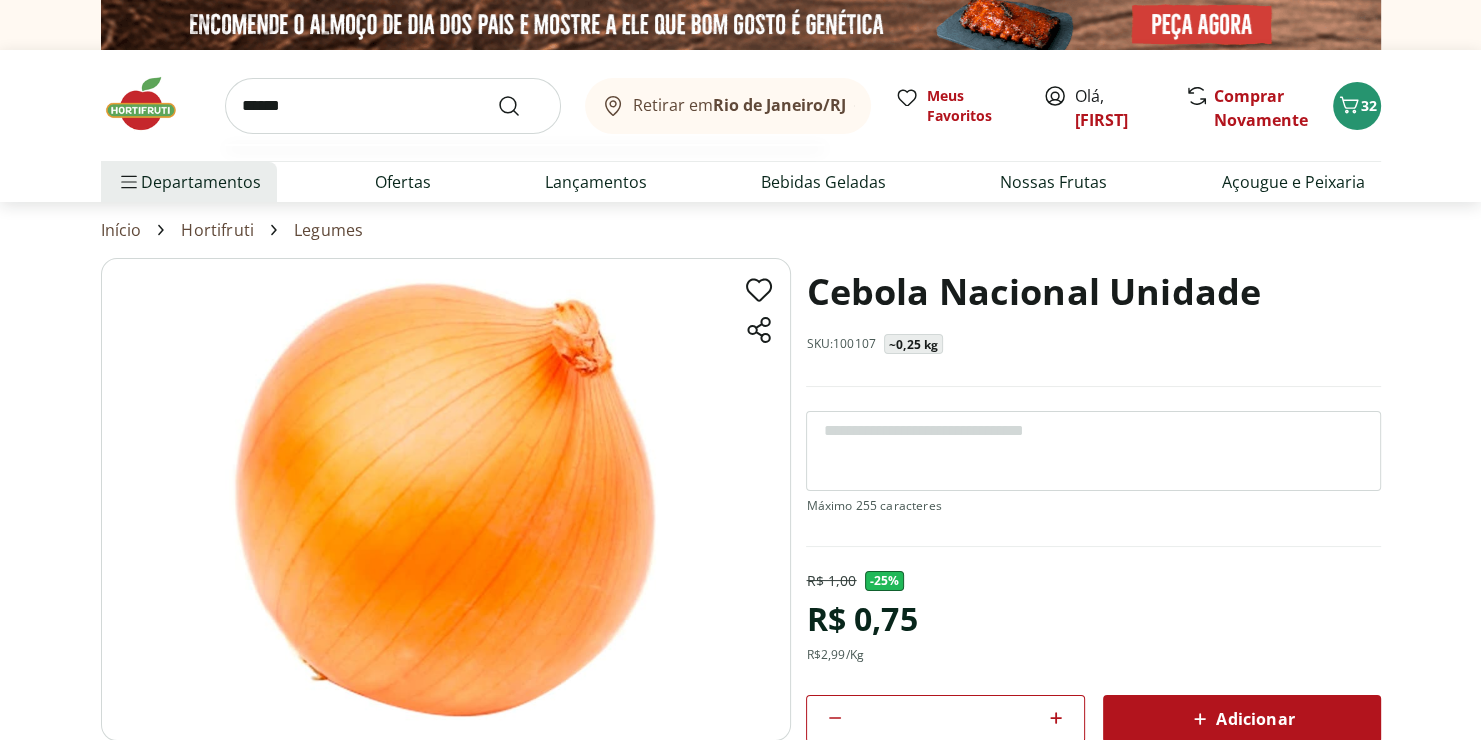 type on "******" 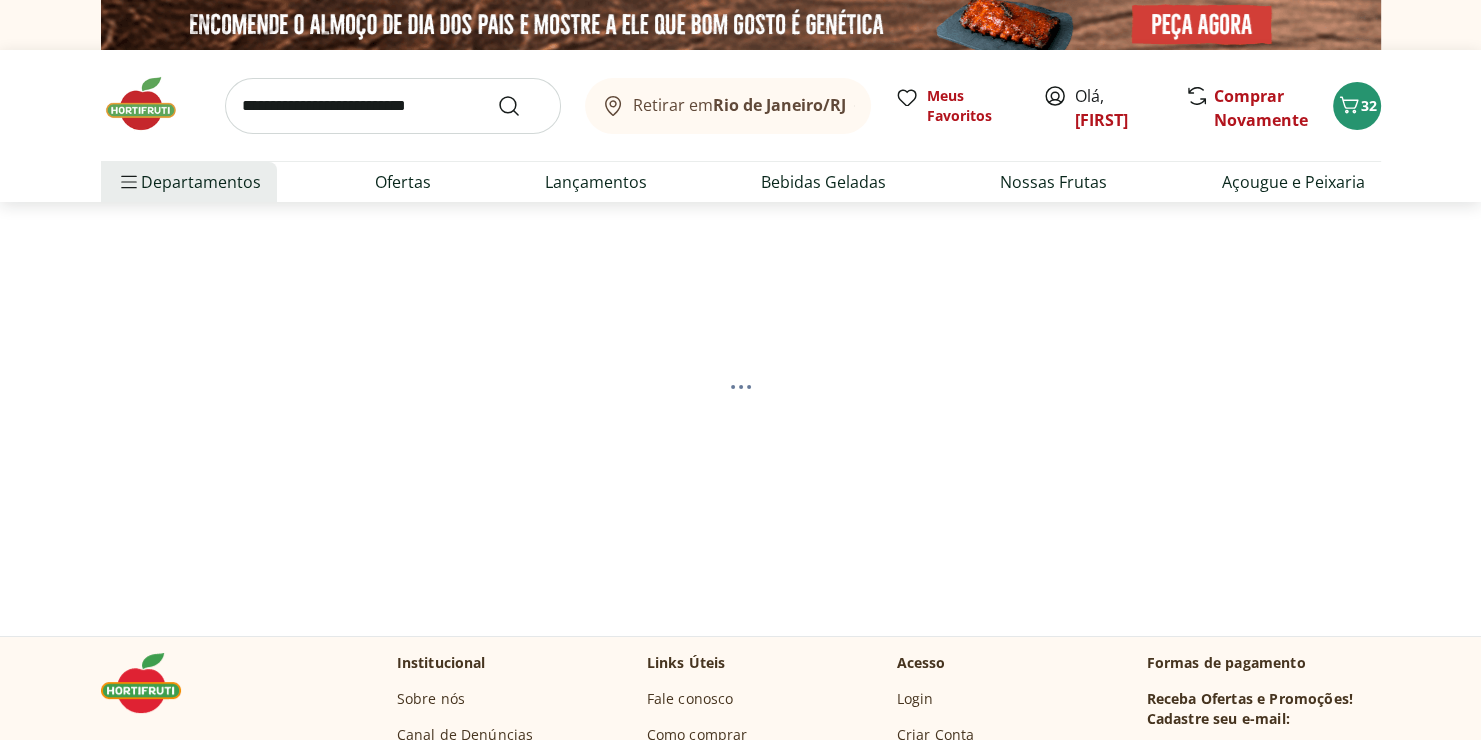 select on "**********" 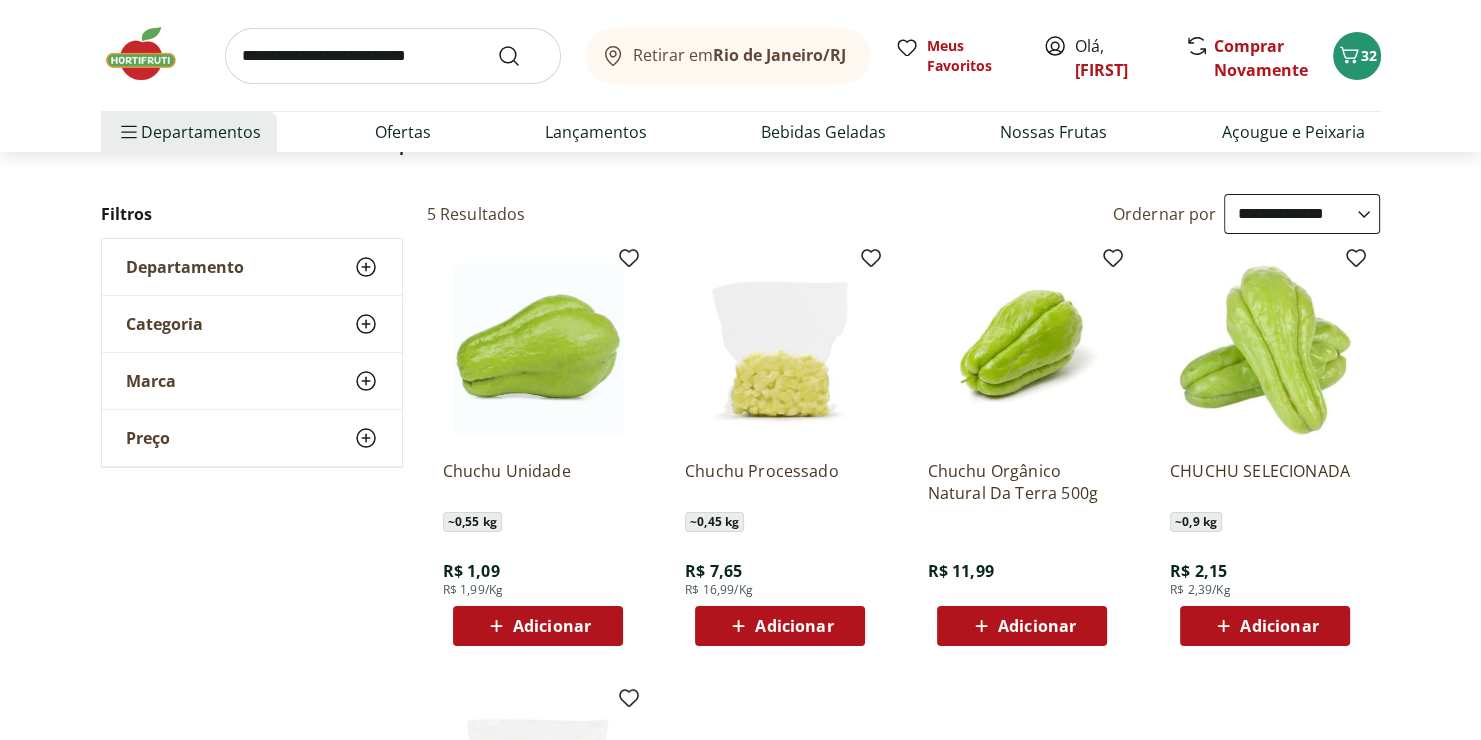 scroll, scrollTop: 190, scrollLeft: 0, axis: vertical 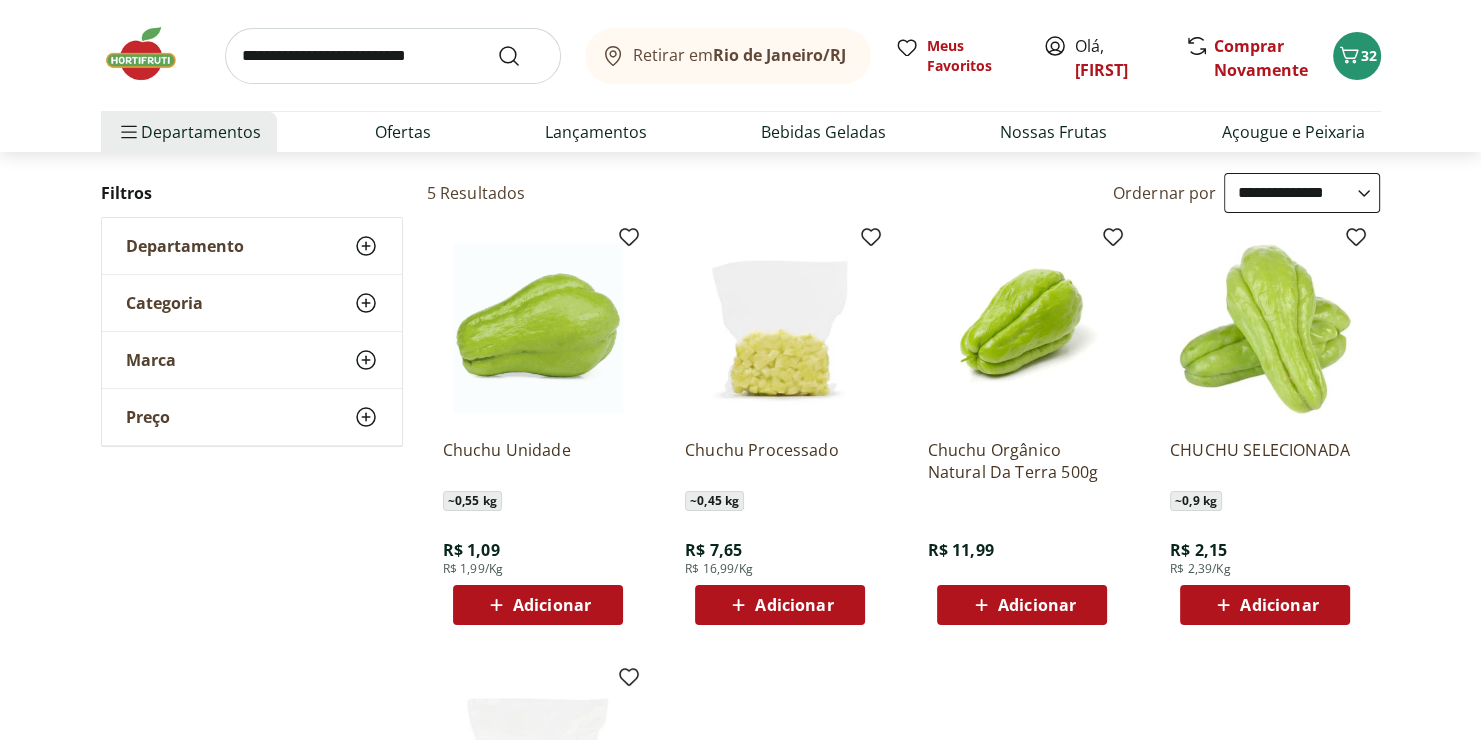 click on "Adicionar" at bounding box center (538, 605) 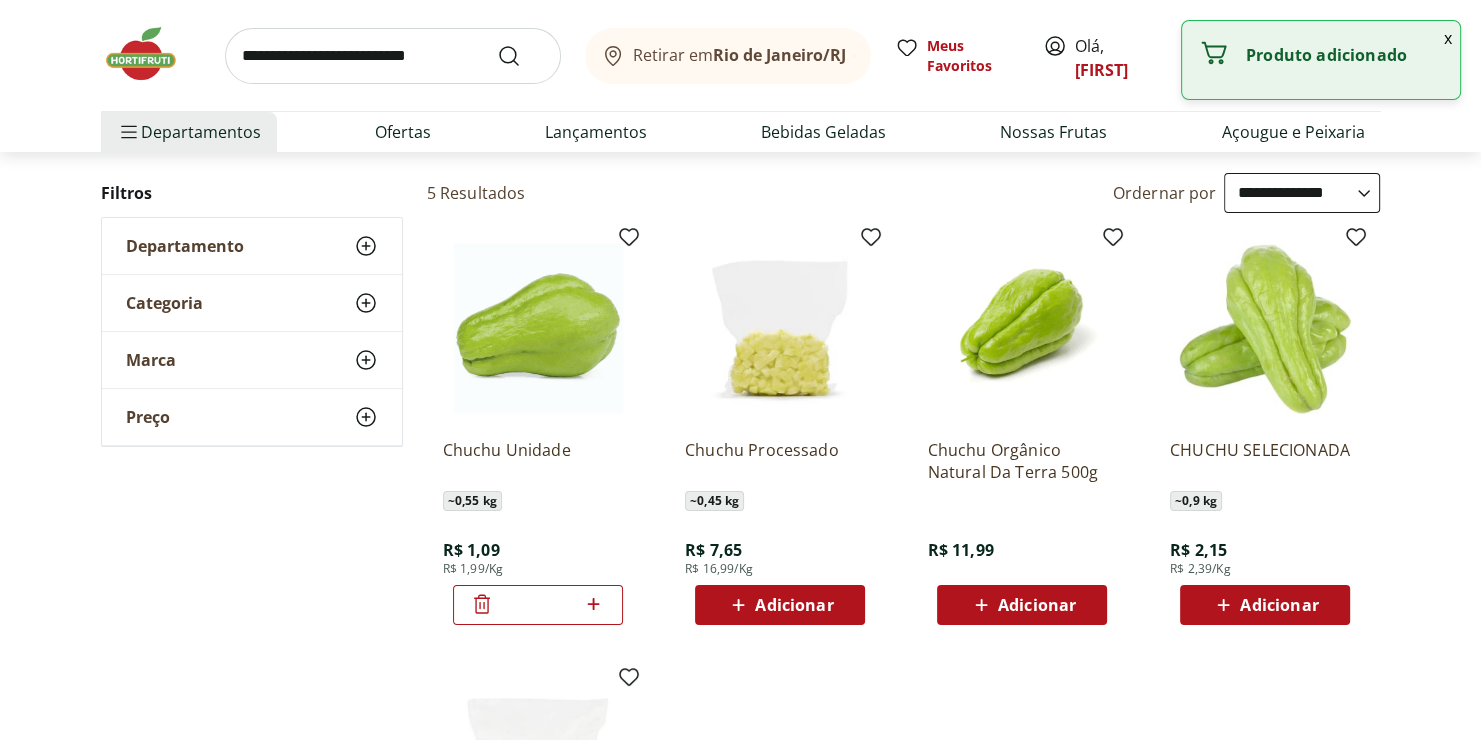 click 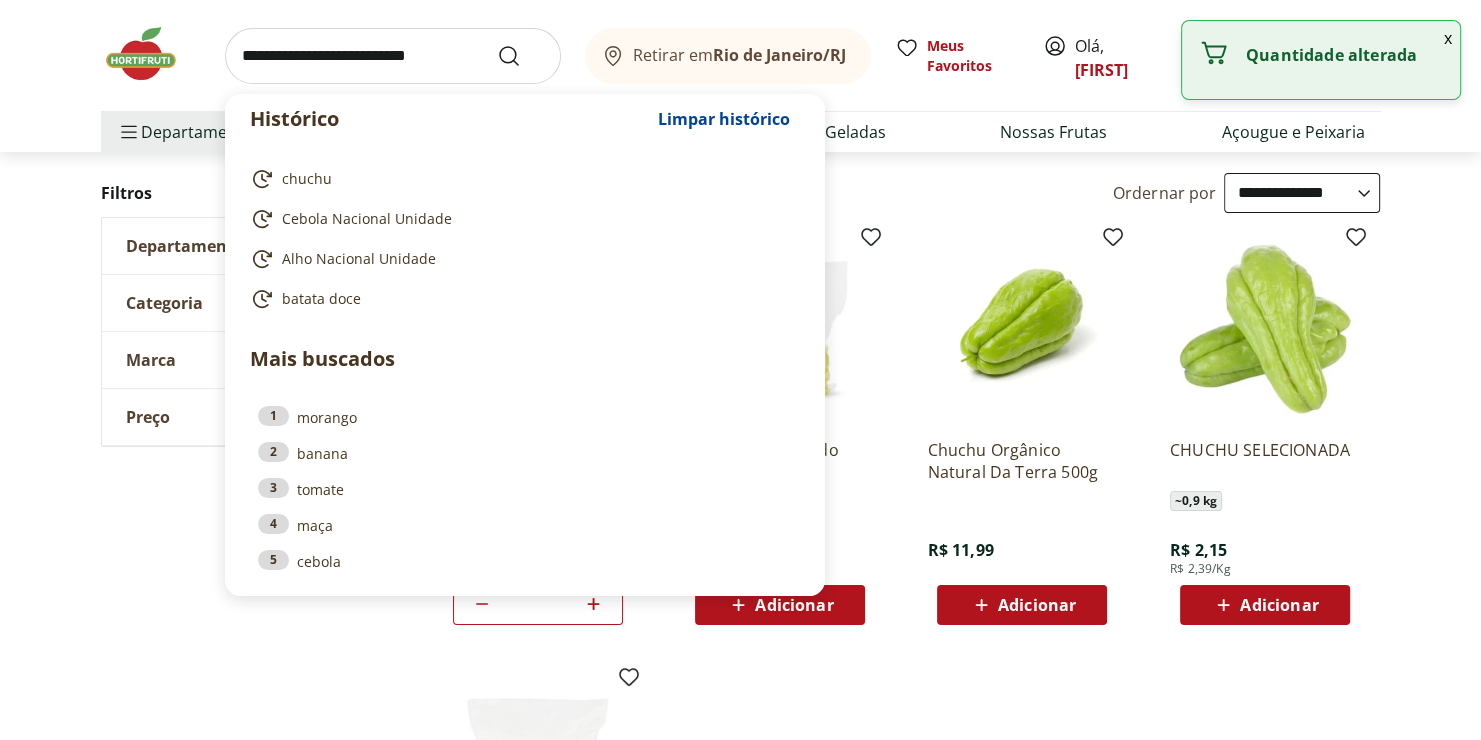 click at bounding box center [393, 56] 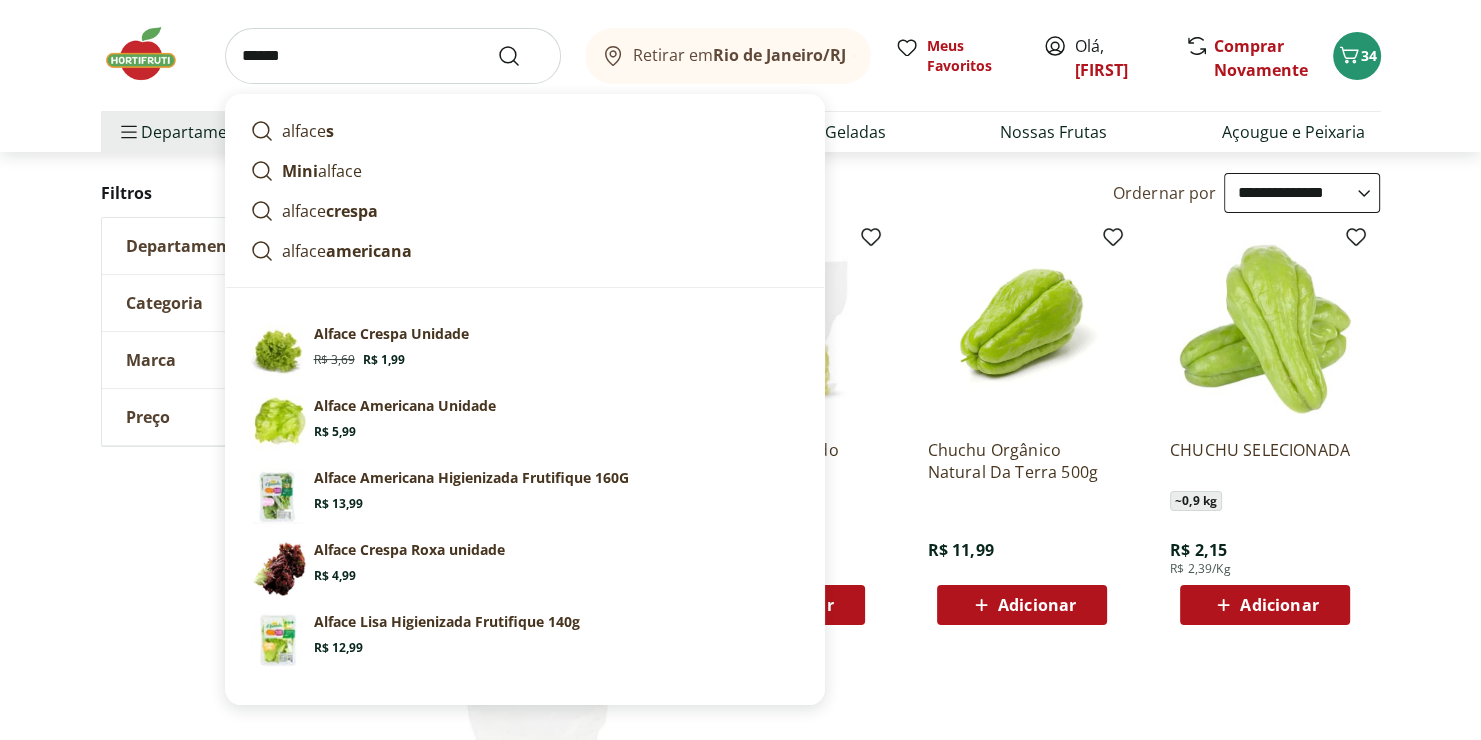 type on "******" 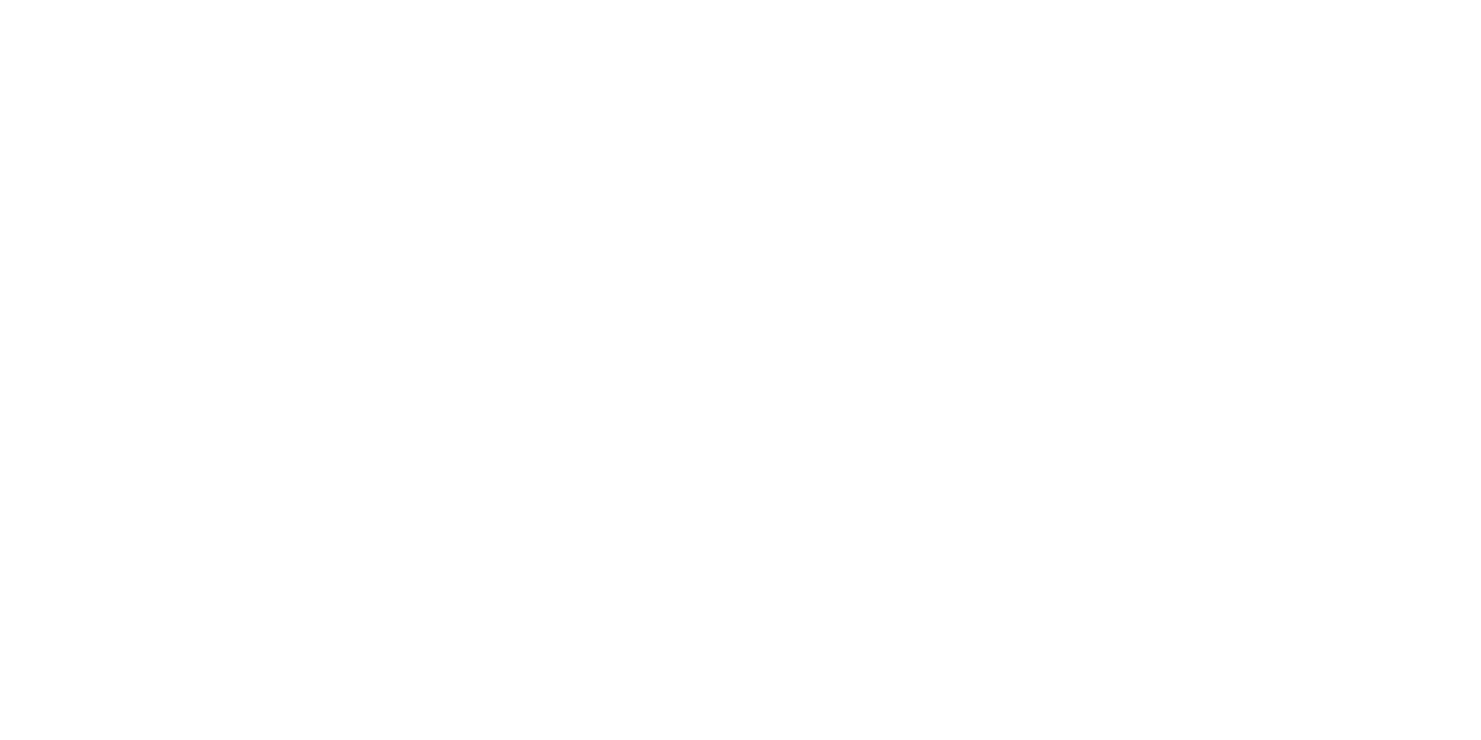 scroll, scrollTop: 0, scrollLeft: 0, axis: both 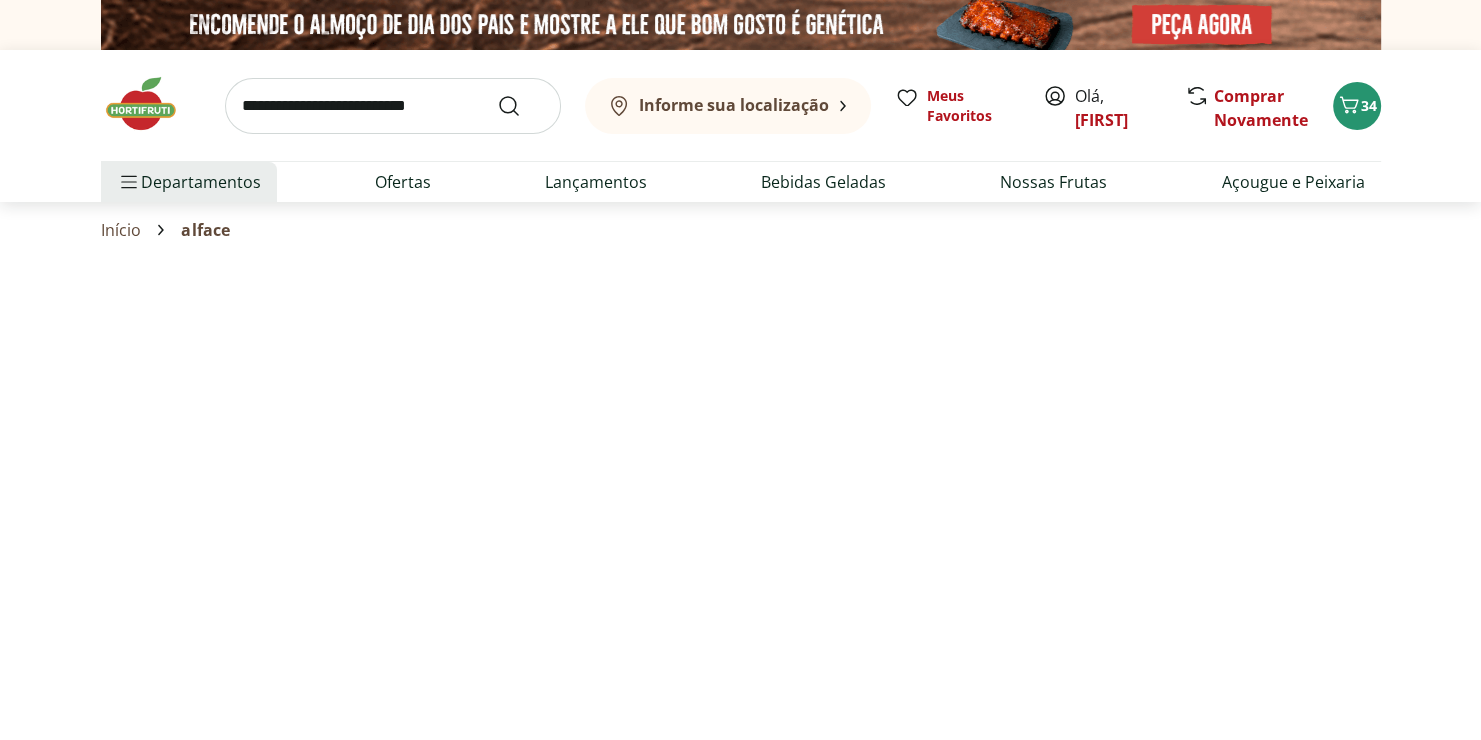 select on "**********" 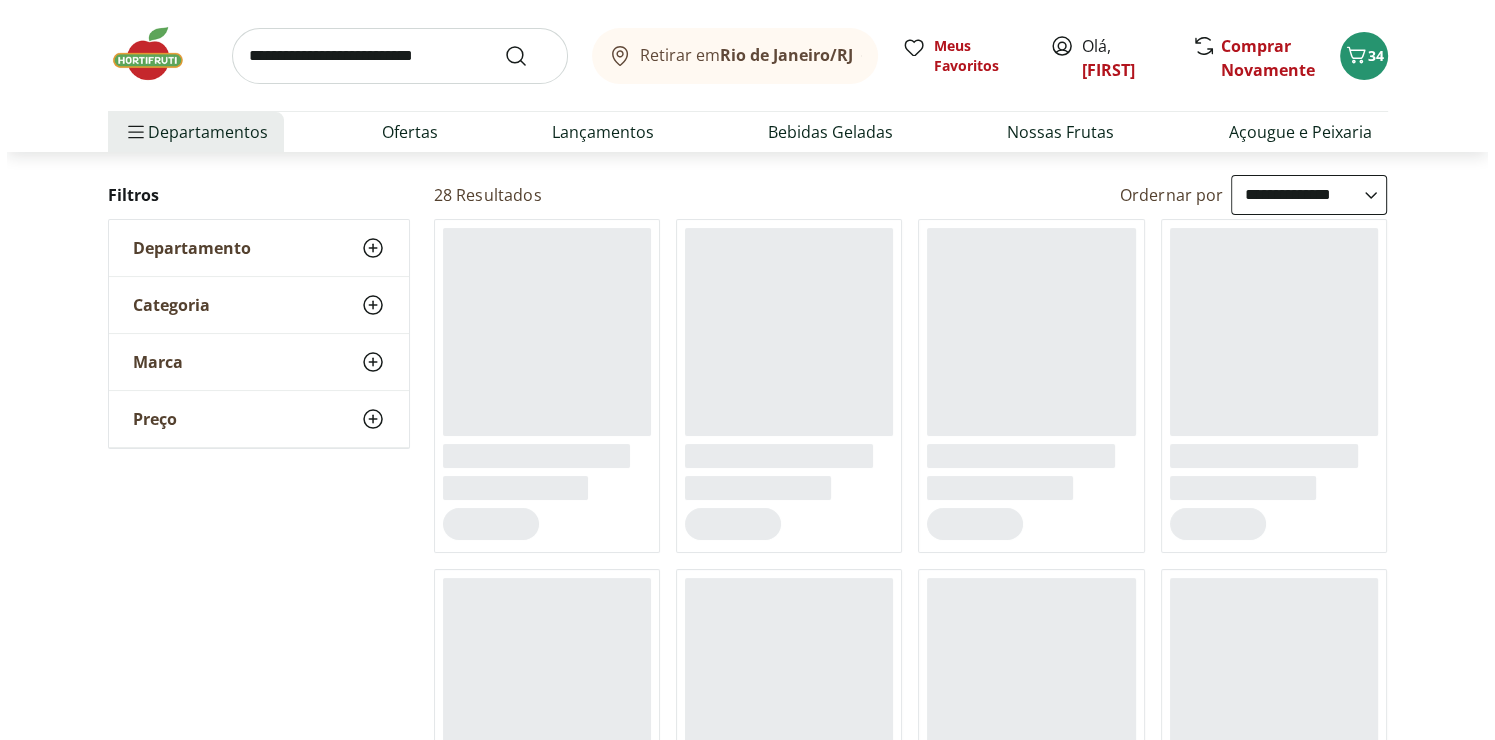 scroll, scrollTop: 201, scrollLeft: 0, axis: vertical 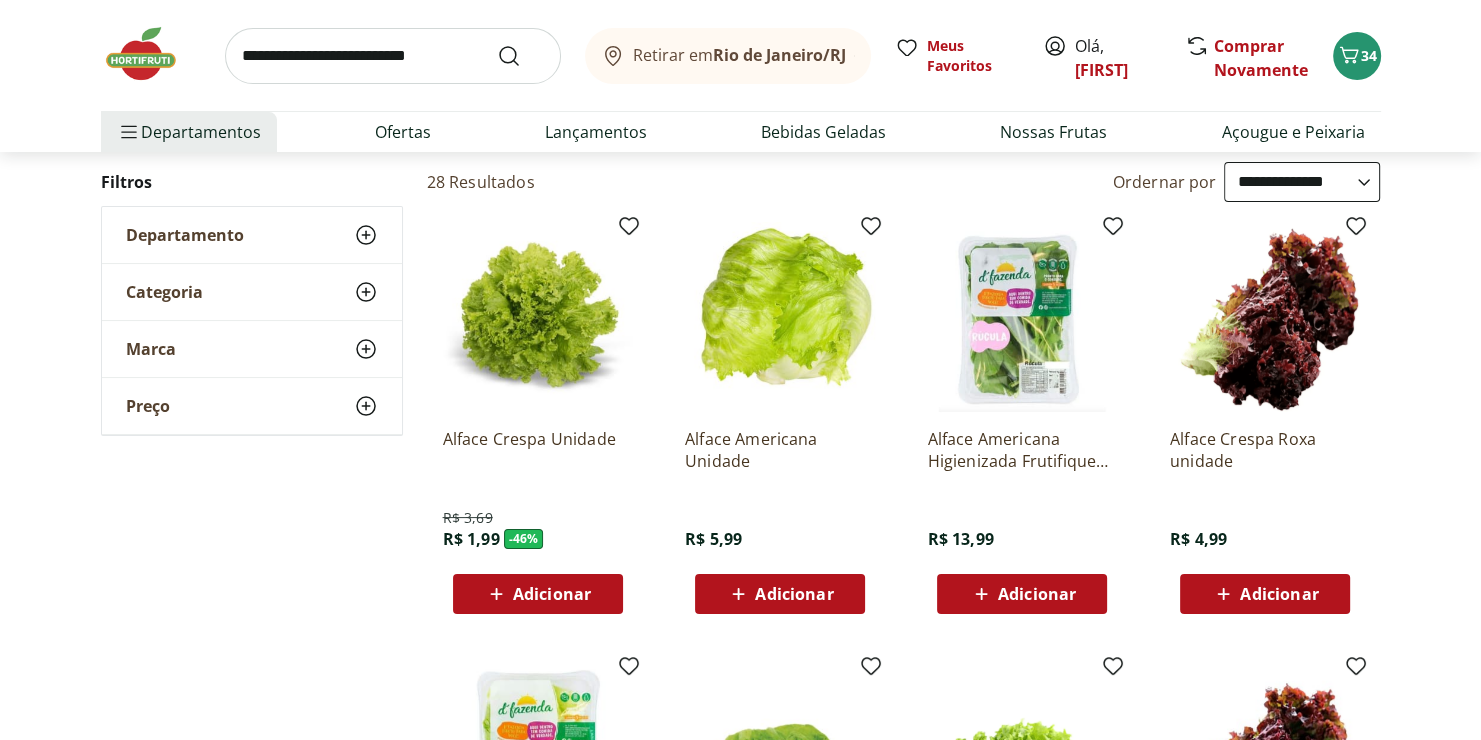 click on "Adicionar" at bounding box center [552, 594] 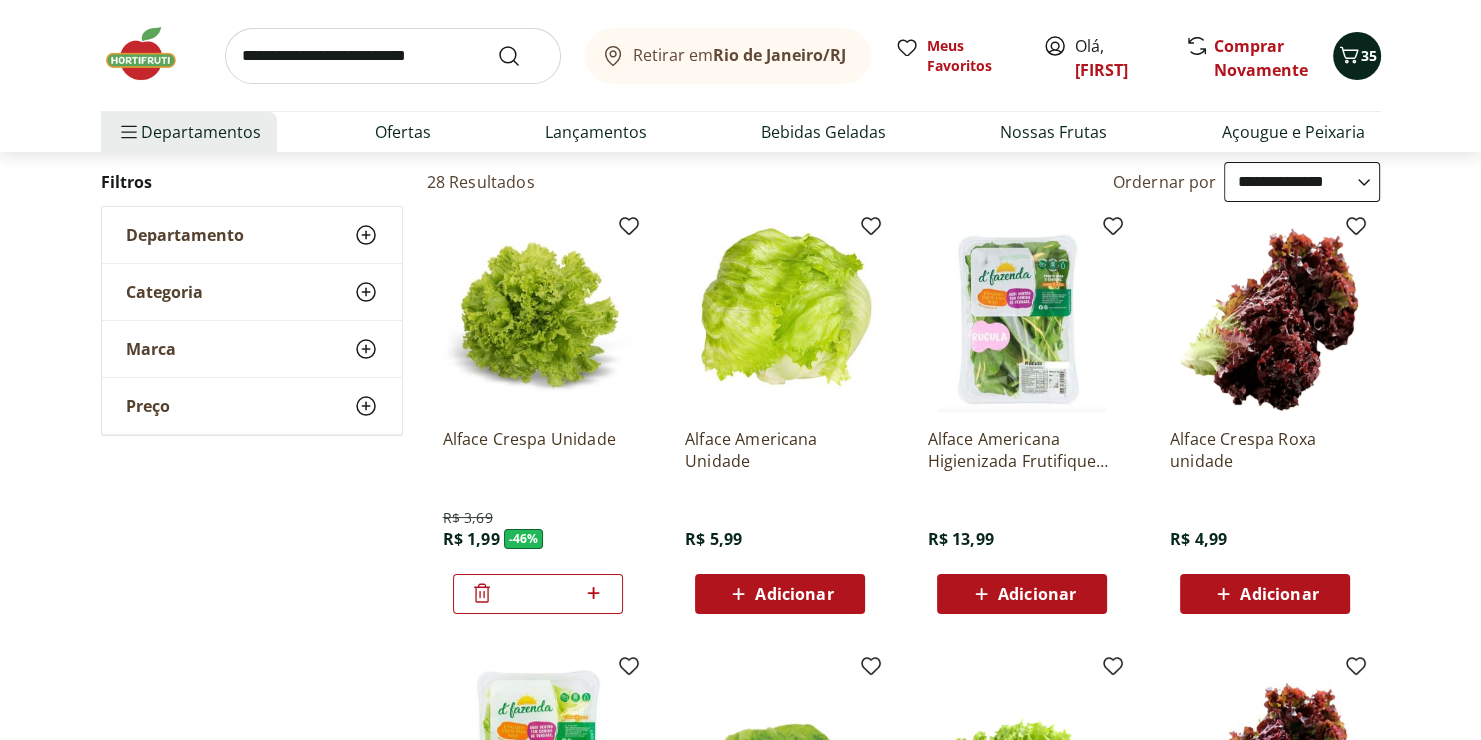 click on "35" at bounding box center [1357, 56] 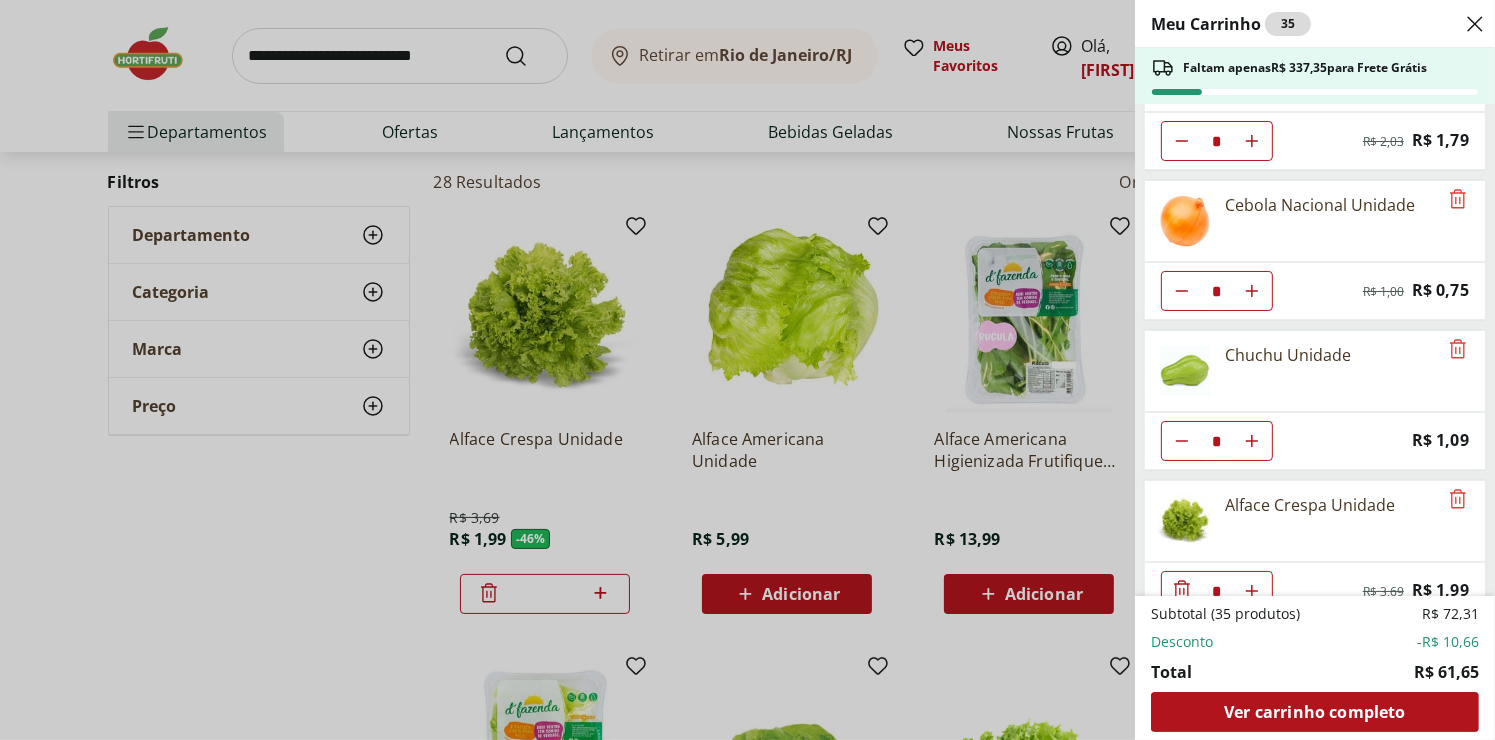 scroll, scrollTop: 1450, scrollLeft: 0, axis: vertical 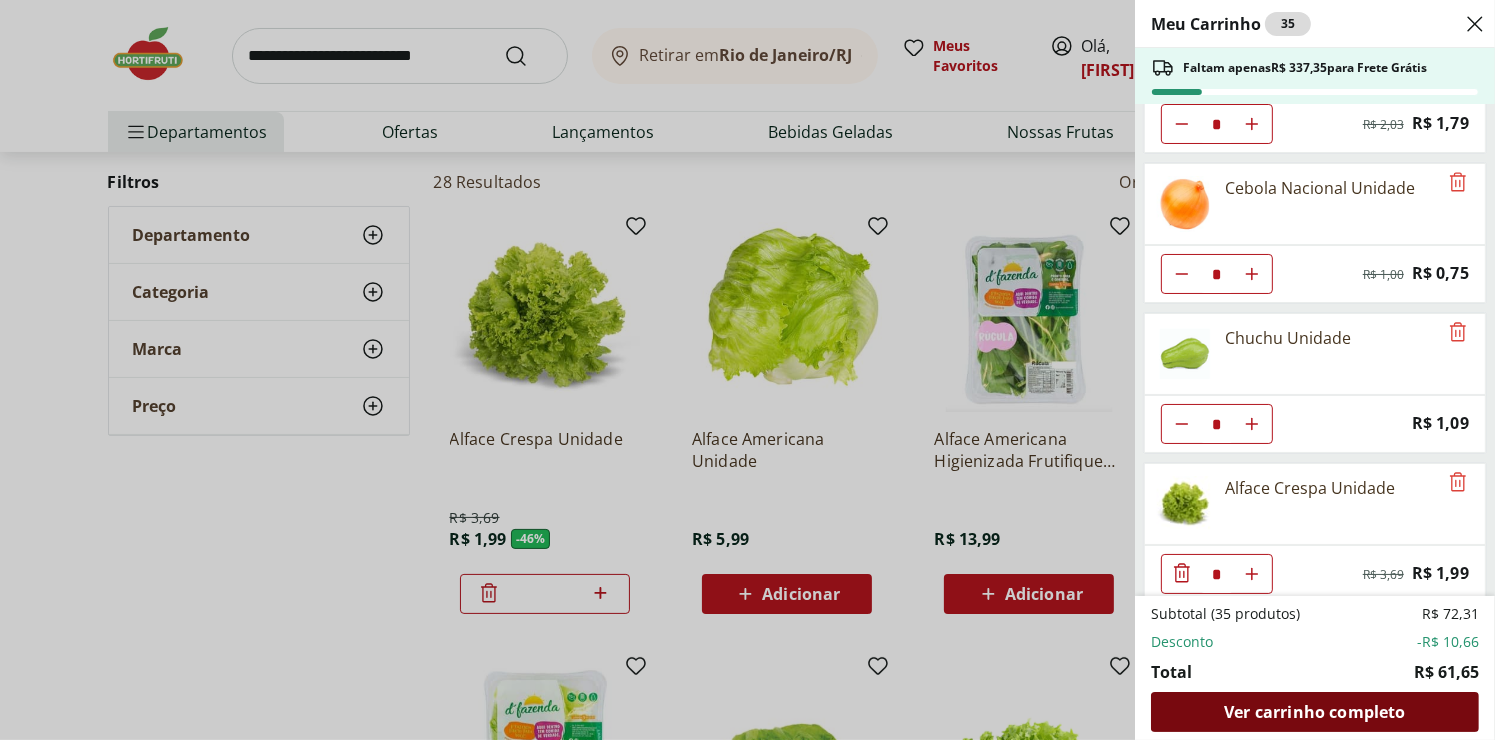 click on "Ver carrinho completo" at bounding box center [1315, 712] 